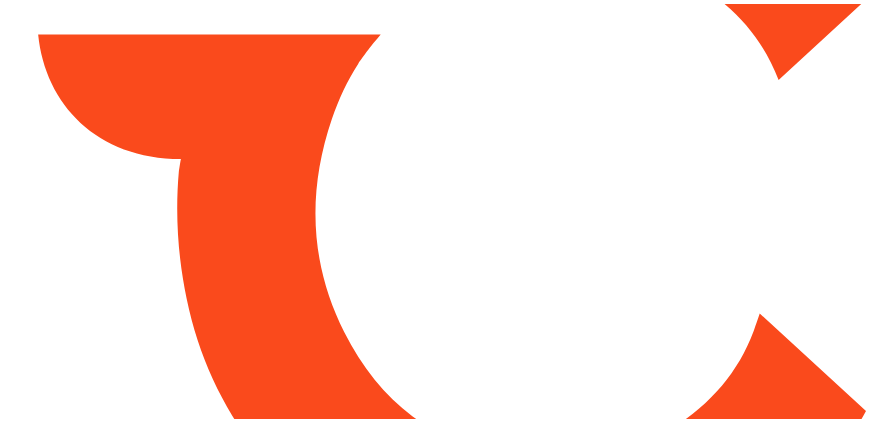 scroll, scrollTop: 0, scrollLeft: 0, axis: both 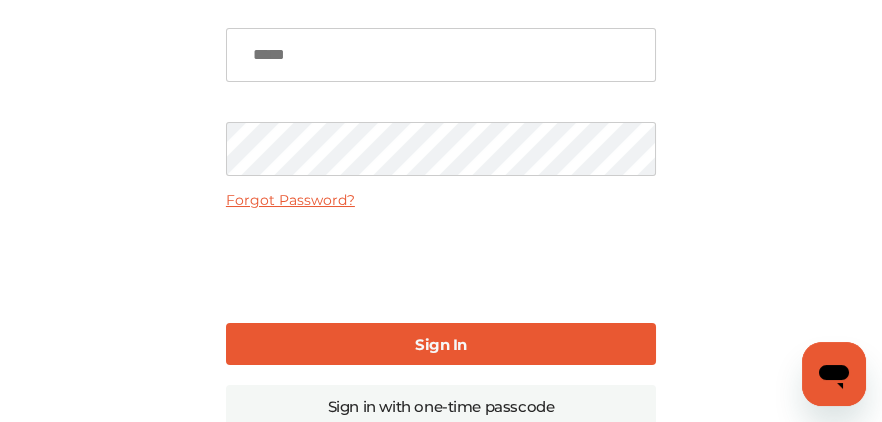 type on "**********" 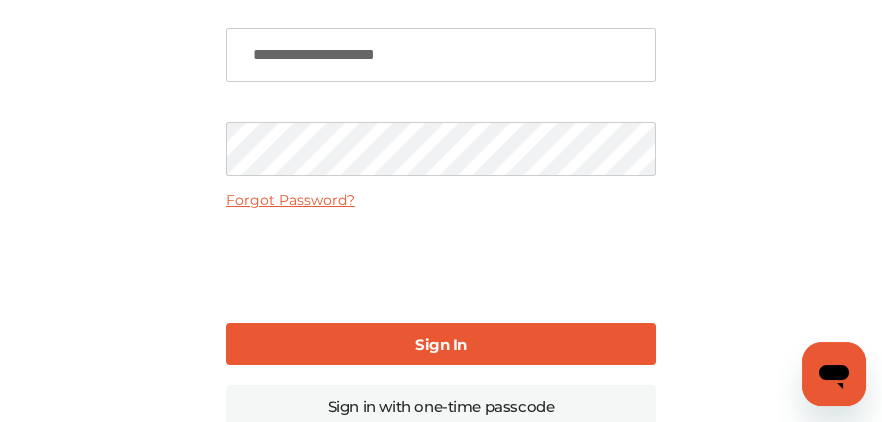 click on "Sign In" at bounding box center [441, 344] 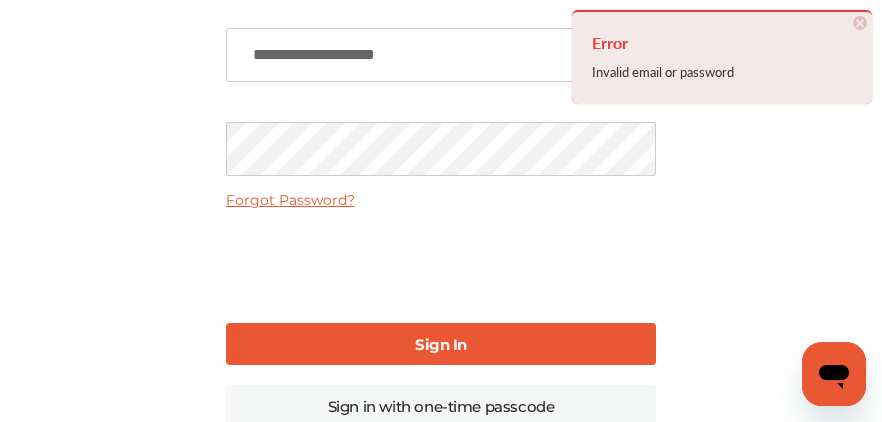 click on "Forgot Password?" at bounding box center [290, 200] 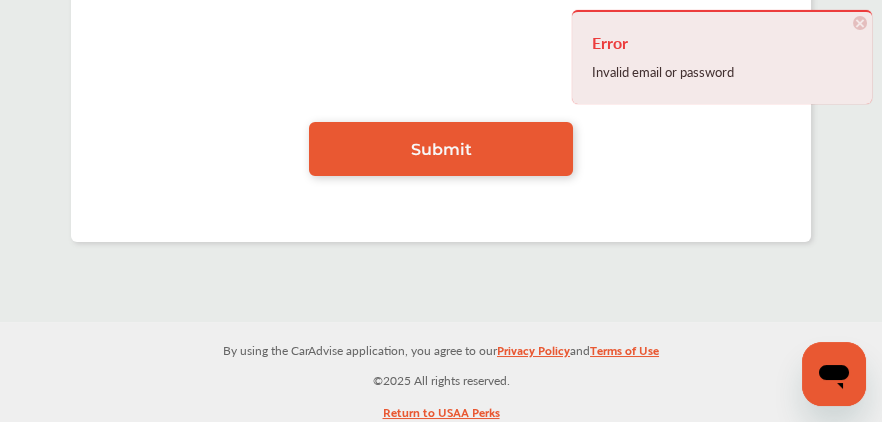 scroll, scrollTop: 0, scrollLeft: 0, axis: both 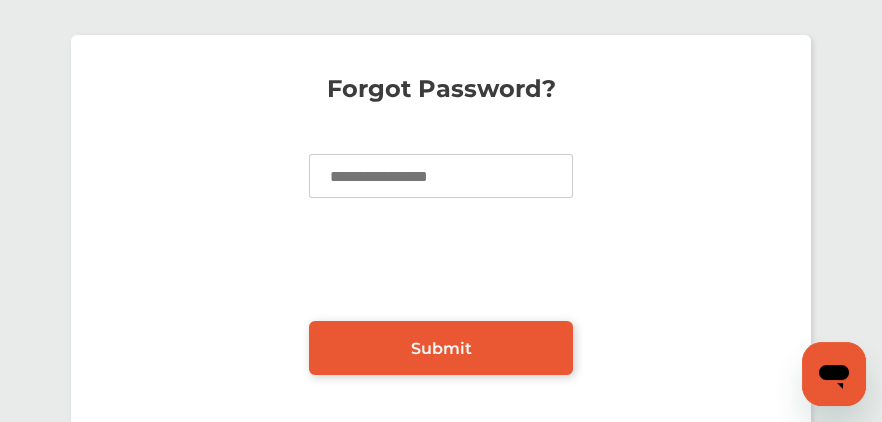 click at bounding box center (441, 176) 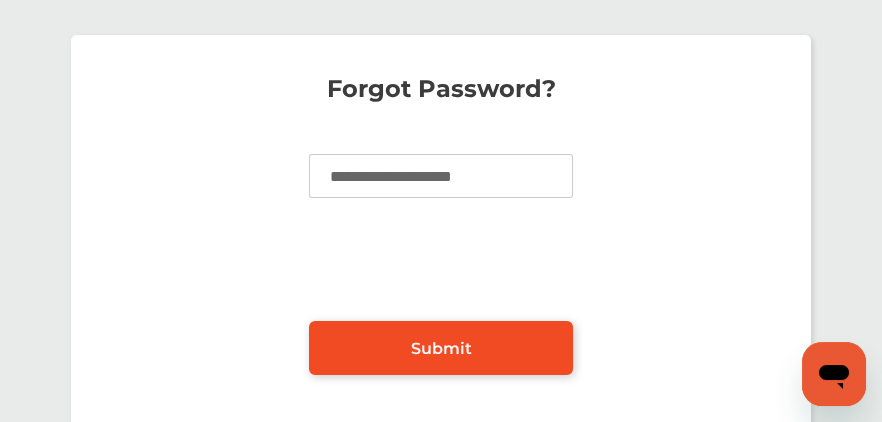 click on "Submit" at bounding box center (441, 348) 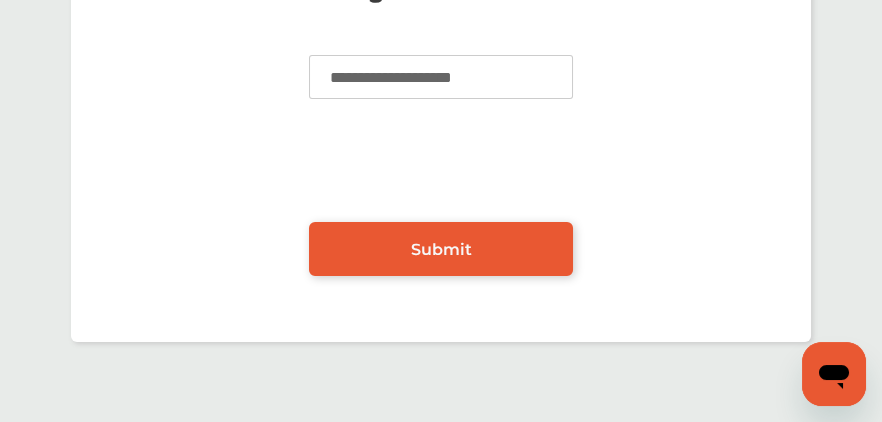 scroll, scrollTop: 0, scrollLeft: 0, axis: both 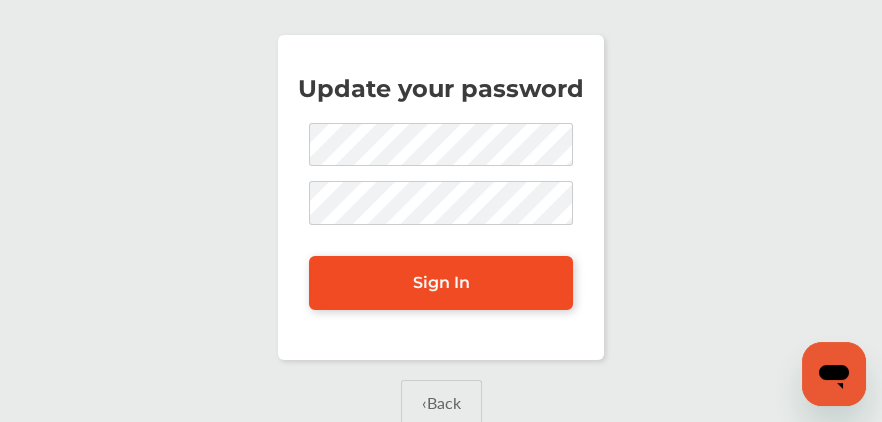 click on "Sign In" at bounding box center [441, 282] 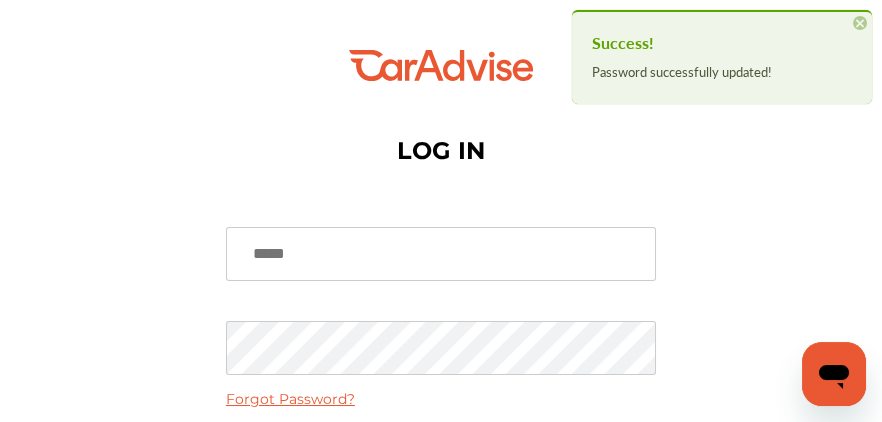 type on "**********" 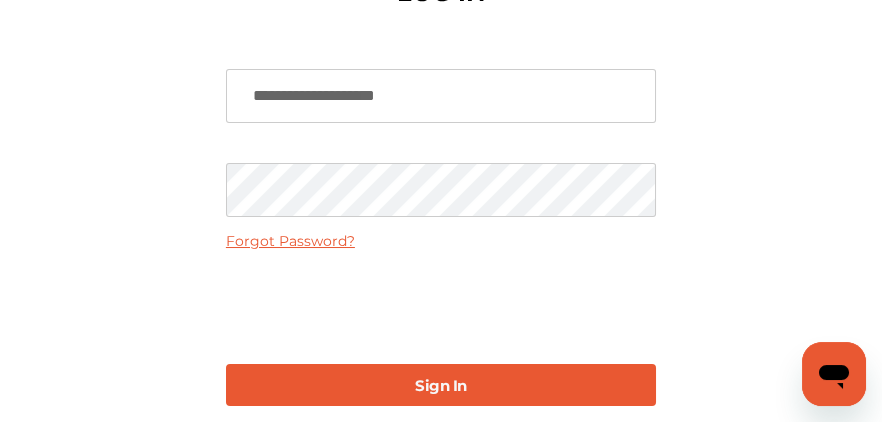 scroll, scrollTop: 199, scrollLeft: 0, axis: vertical 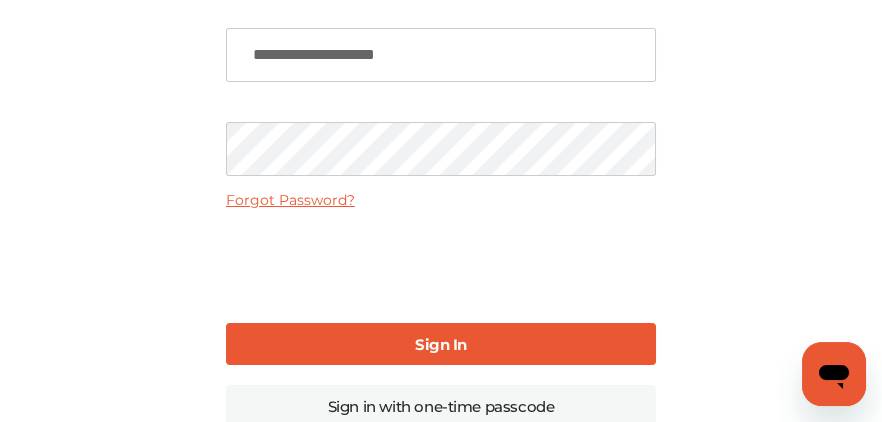 click on "Sign In" at bounding box center [441, 344] 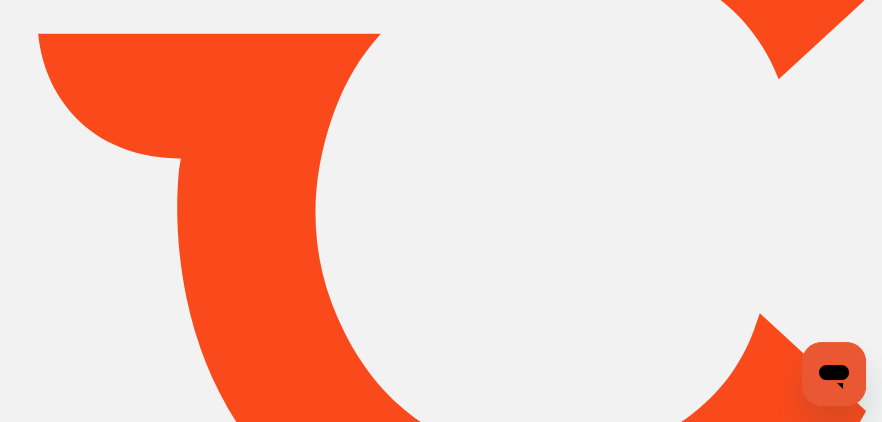 scroll, scrollTop: 0, scrollLeft: 0, axis: both 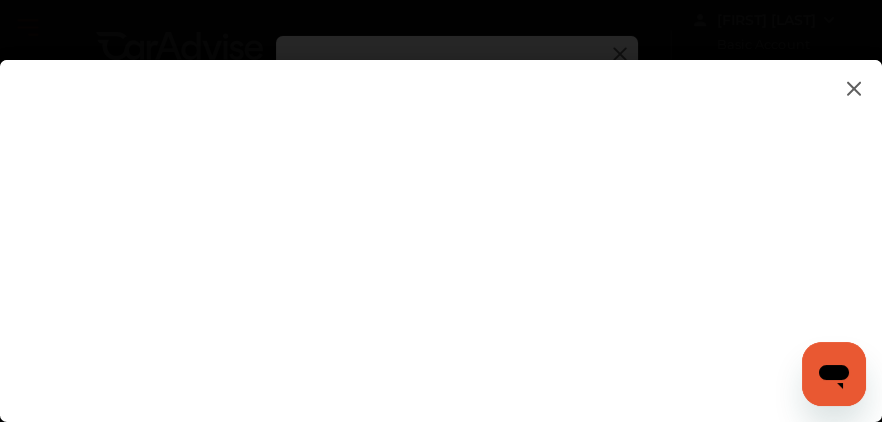 click at bounding box center (441, 221) 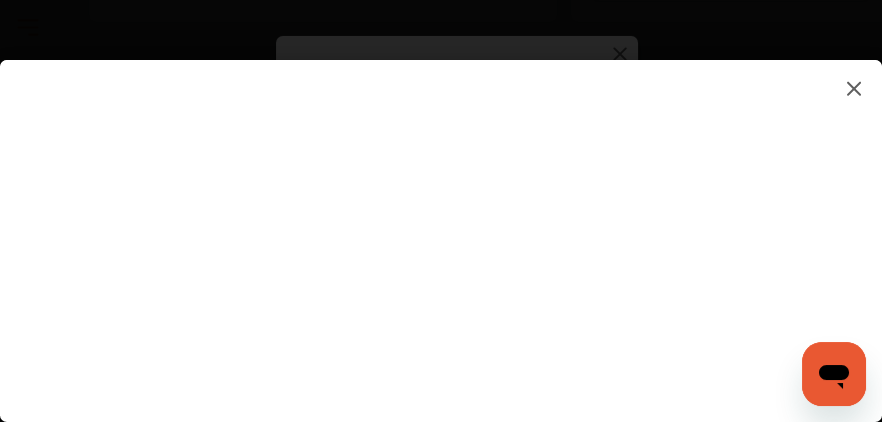 scroll, scrollTop: 1200, scrollLeft: 0, axis: vertical 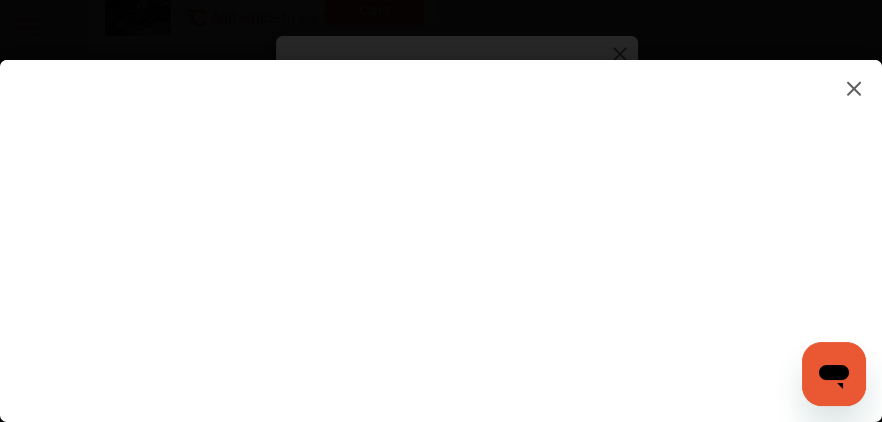 click at bounding box center (441, 221) 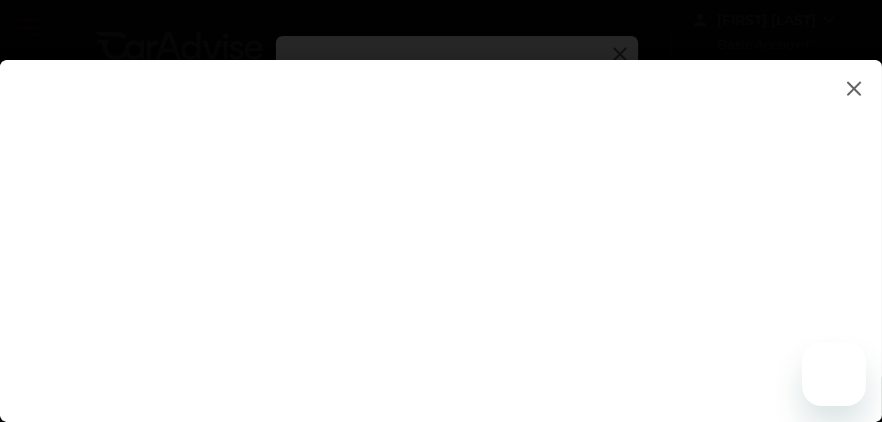 scroll, scrollTop: 1200, scrollLeft: 0, axis: vertical 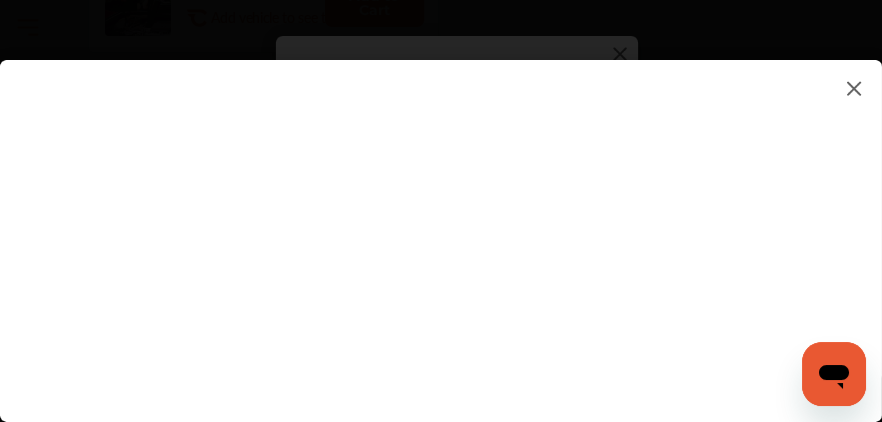 click at bounding box center [441, 221] 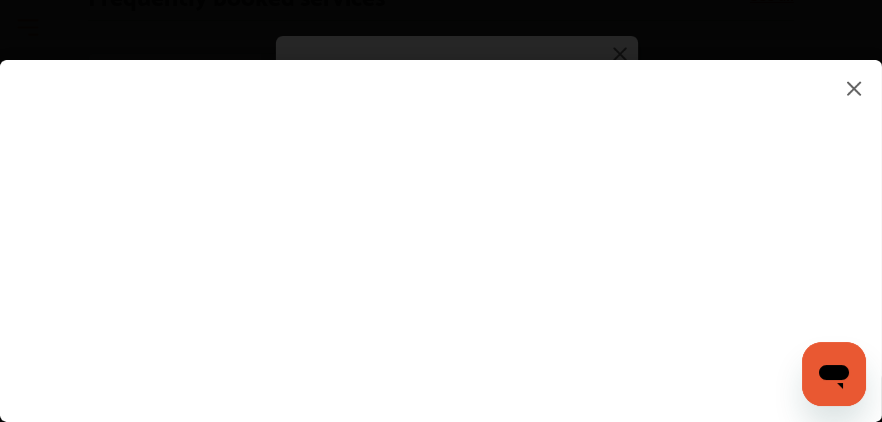 scroll, scrollTop: 1200, scrollLeft: 0, axis: vertical 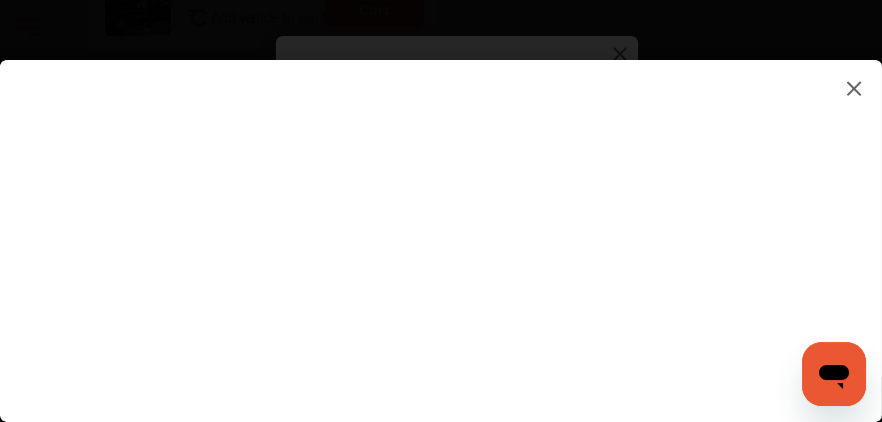 click at bounding box center [441, 221] 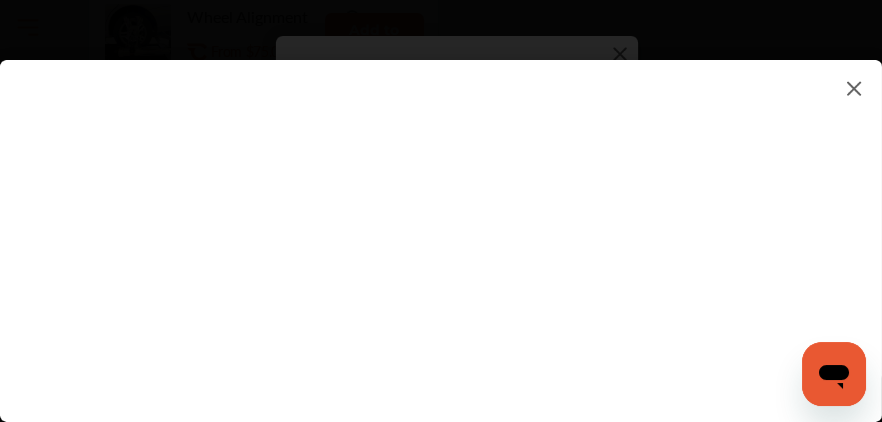 scroll, scrollTop: 1400, scrollLeft: 0, axis: vertical 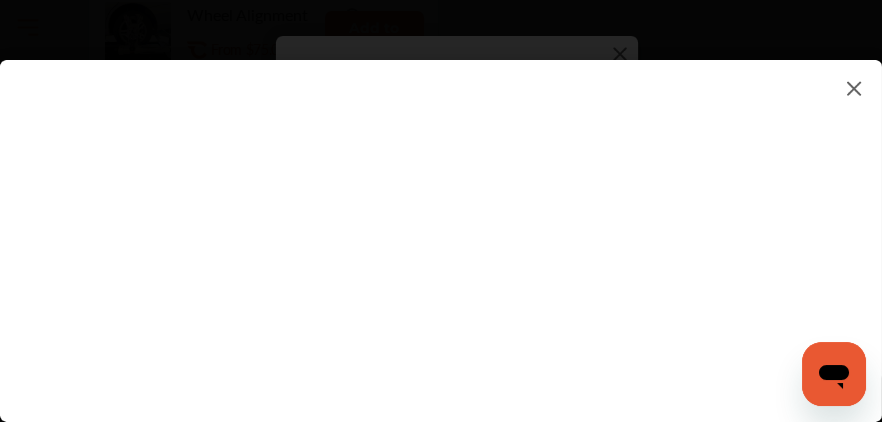 click on "*********" at bounding box center (441, 221) 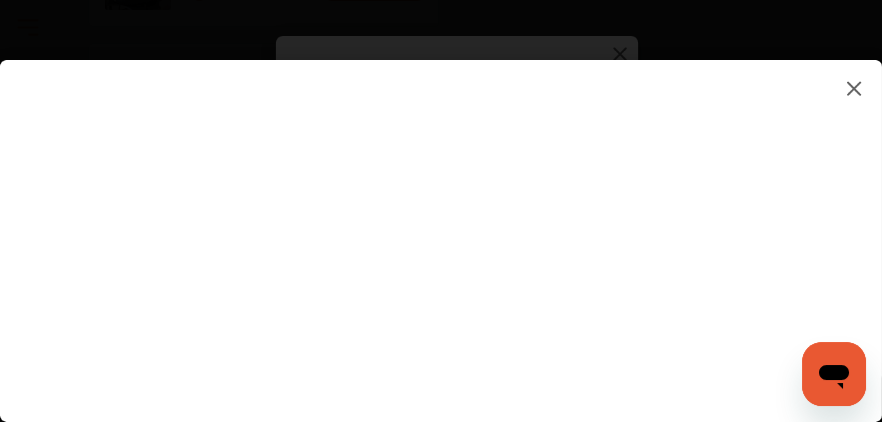 scroll, scrollTop: 1599, scrollLeft: 0, axis: vertical 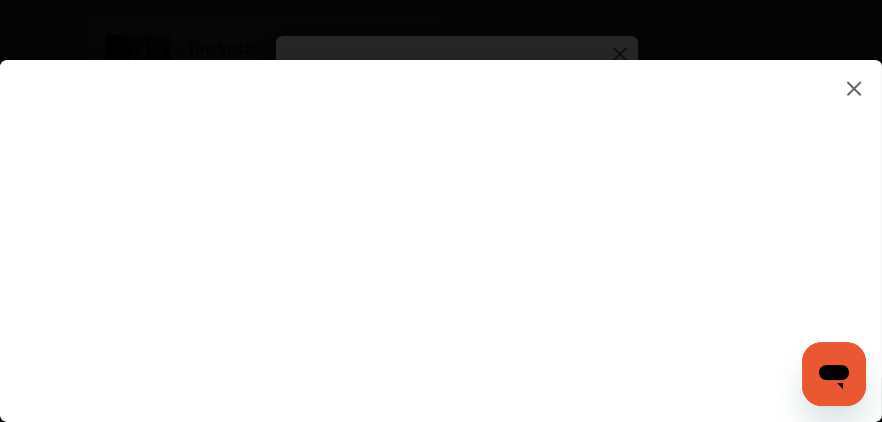 click on "*********" at bounding box center [441, 221] 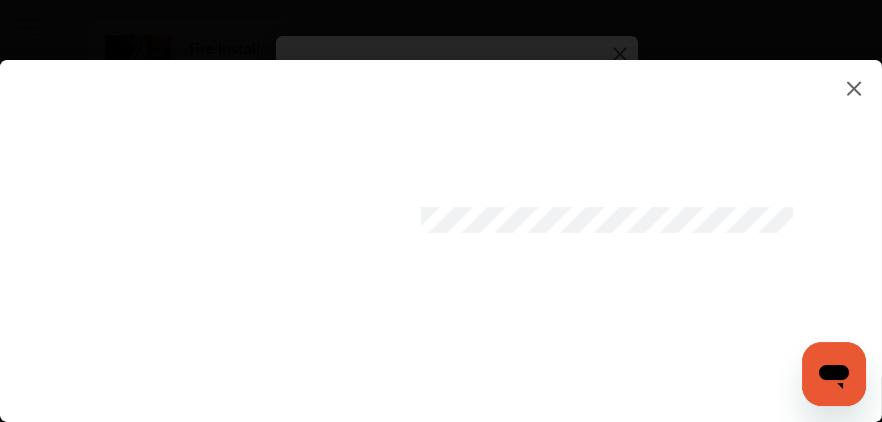 click at bounding box center (441, 221) 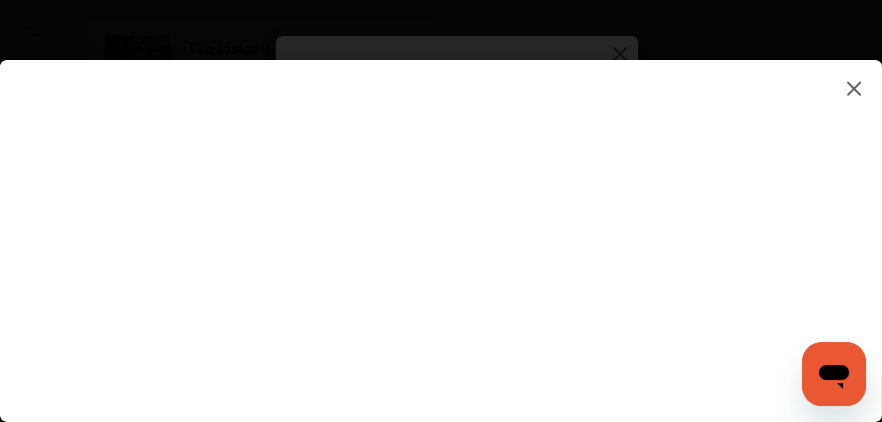type on "*" 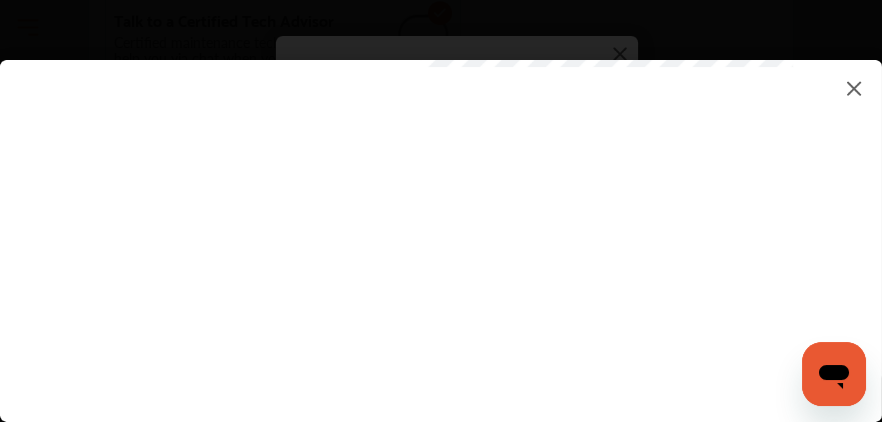 scroll, scrollTop: 2211, scrollLeft: 0, axis: vertical 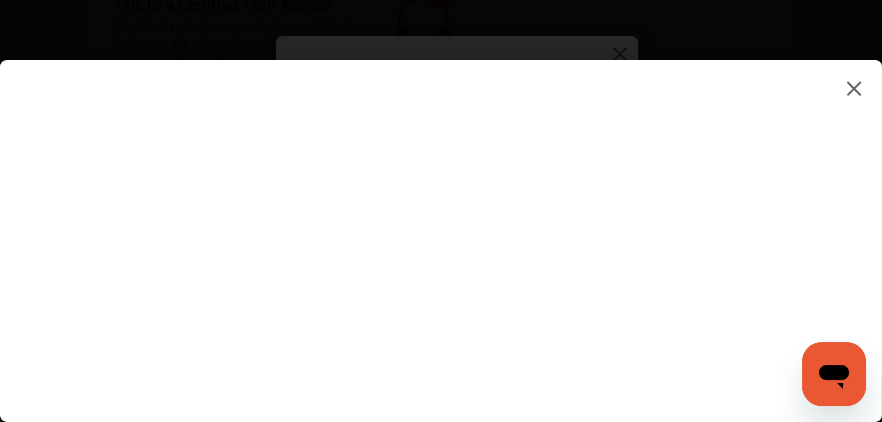 click at bounding box center [441, 221] 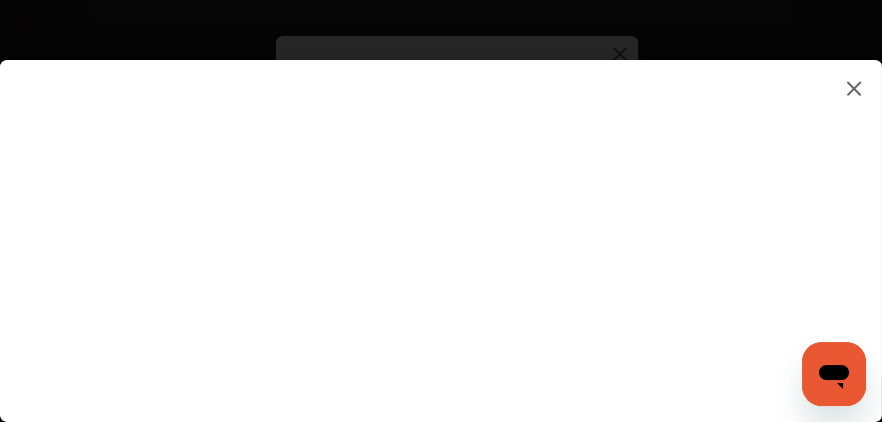 scroll, scrollTop: 2311, scrollLeft: 0, axis: vertical 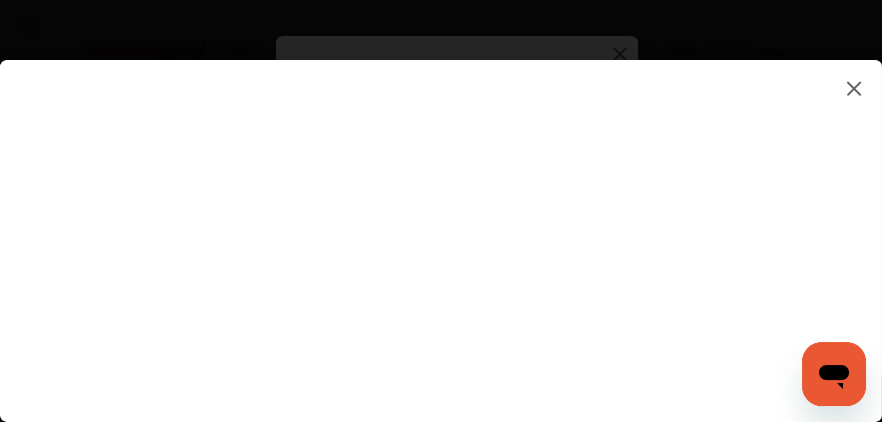 click at bounding box center (441, 221) 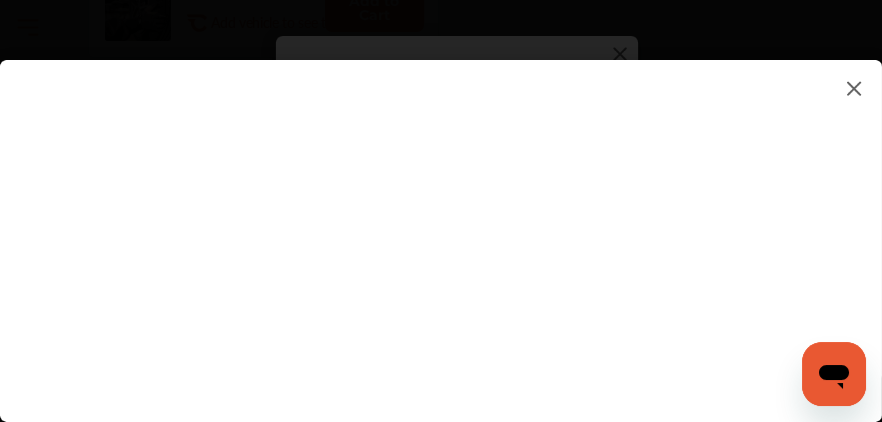scroll, scrollTop: 1211, scrollLeft: 0, axis: vertical 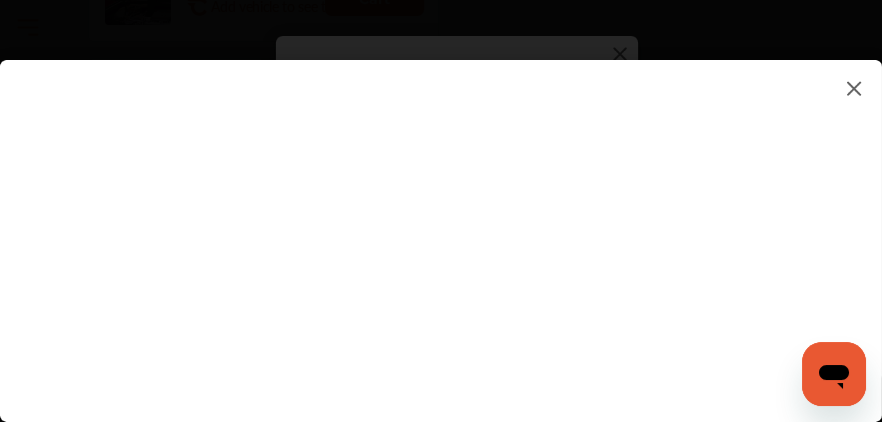 click at bounding box center (441, 221) 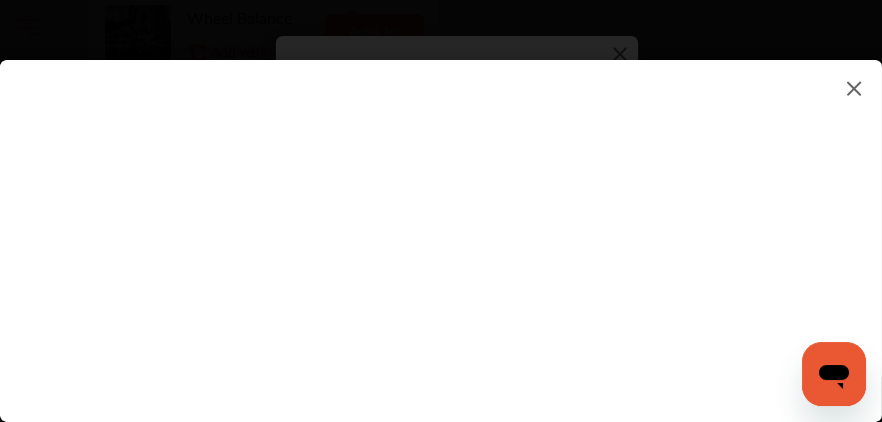 scroll, scrollTop: 1311, scrollLeft: 0, axis: vertical 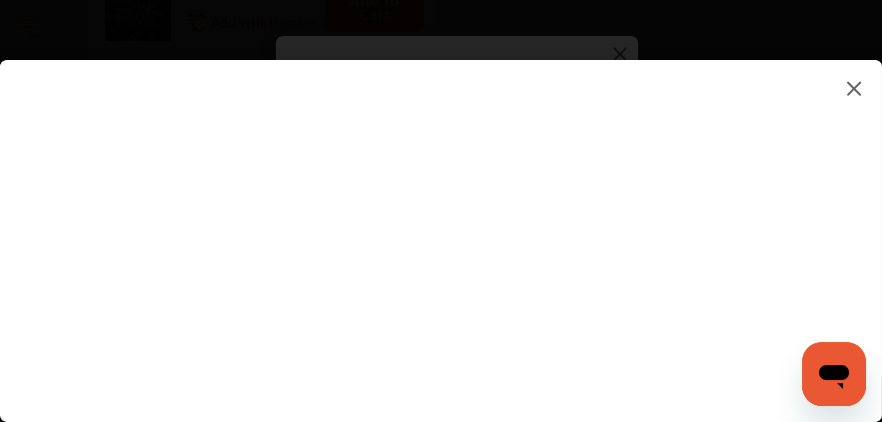 click at bounding box center [441, 221] 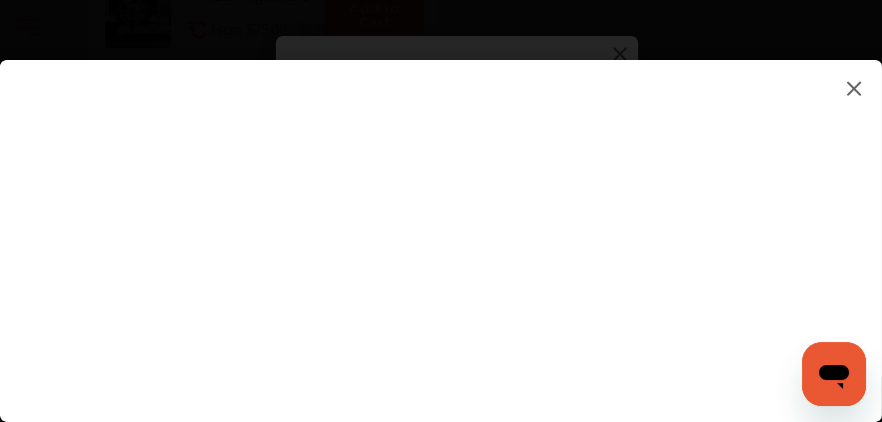 scroll, scrollTop: 1511, scrollLeft: 0, axis: vertical 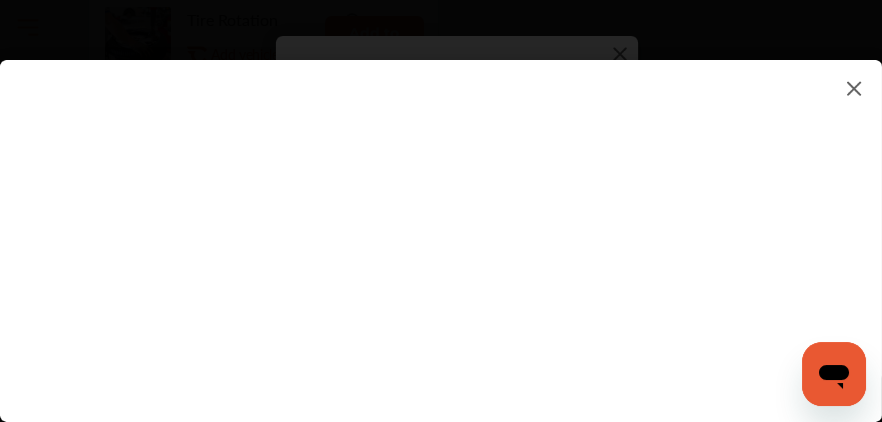 click at bounding box center [441, 221] 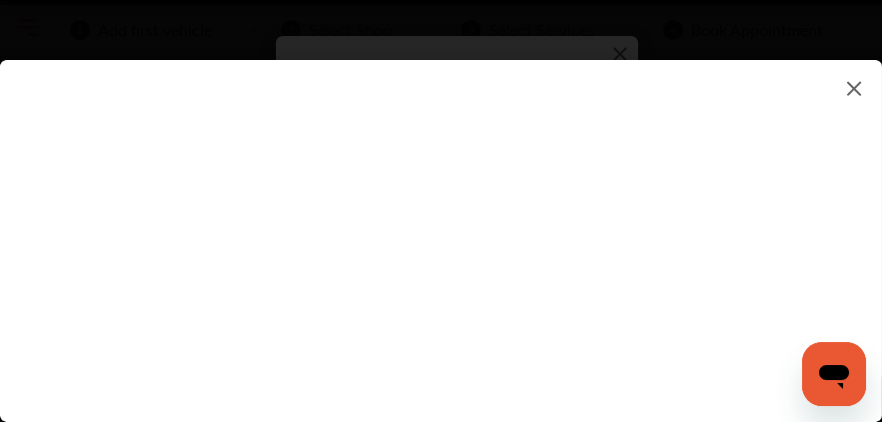 scroll, scrollTop: 0, scrollLeft: 0, axis: both 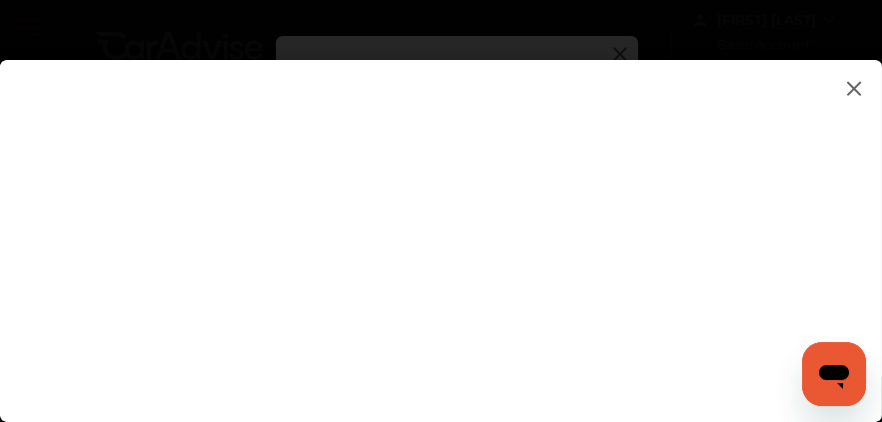 click at bounding box center (441, 221) 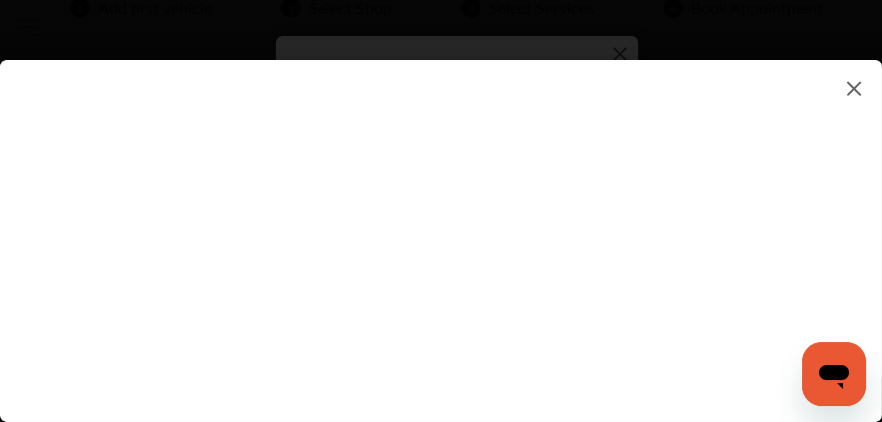 scroll, scrollTop: 199, scrollLeft: 0, axis: vertical 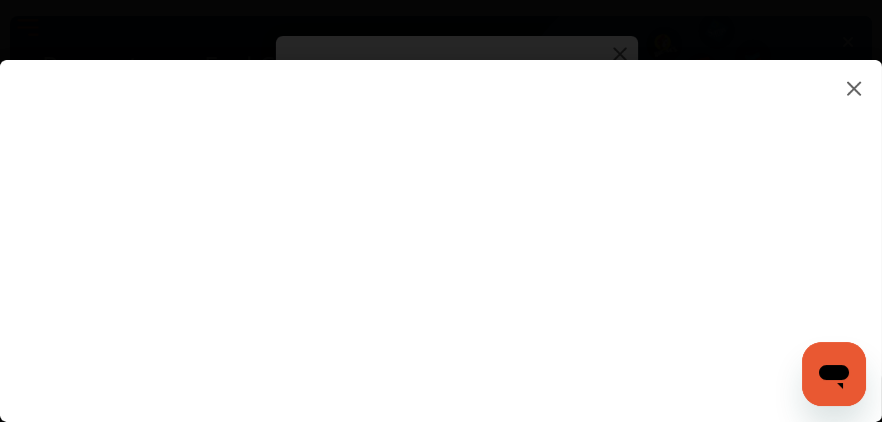 click on "My Account
Dashboard
Approvals
Maintenance Schedule
Membership Card
Fuel
Glovebox
My Garage
Invite Friends
FAQs Sign Out Close Menu Open Menu MENU
Dashboard
Fuel
Approvals
Maintenance Schedule
Membership Card
Glovebox
My Garage
Invite Friends
FAQs No shop selected No shop selected Find a shop [FIRST] [LAST] Basic   Account Upgrade Account My Account Membership Card Sign Out Always better than retail price. Search for a service Search for... All Common Services Maintenance Schedules 0 My Cart
You haven't added any services for your car yet...  Save up to 10% Today! Add Services Continue to checkout 1 Add first vehicle 2 Select Shop 3 Select Services 4 Book Appointment
Request your Fuel Card to  save up to $0.05 cents on fuel per gallon! Request now Learn more" at bounding box center (441, 12) 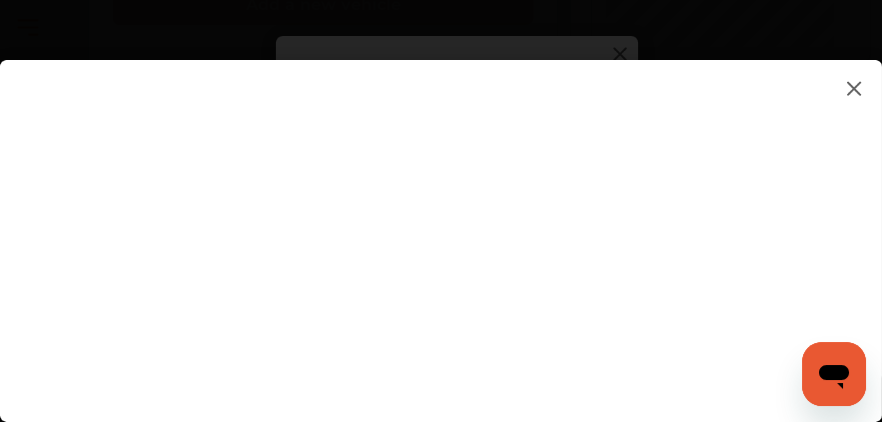scroll, scrollTop: 999, scrollLeft: 0, axis: vertical 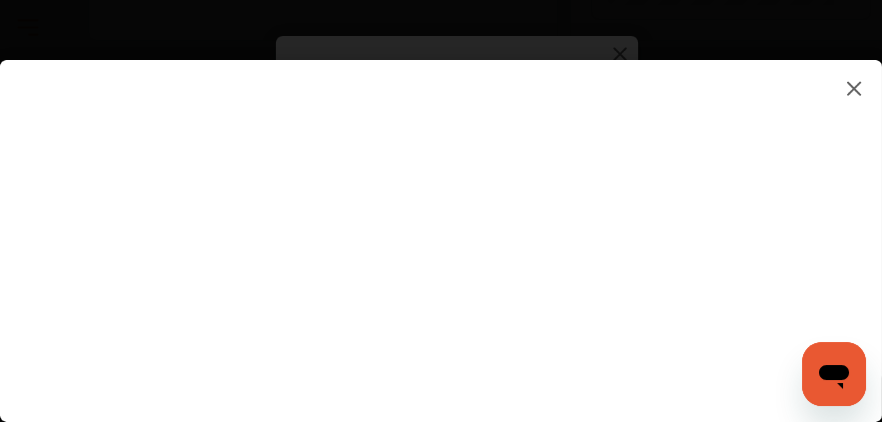 click on "**********" at bounding box center (441, 221) 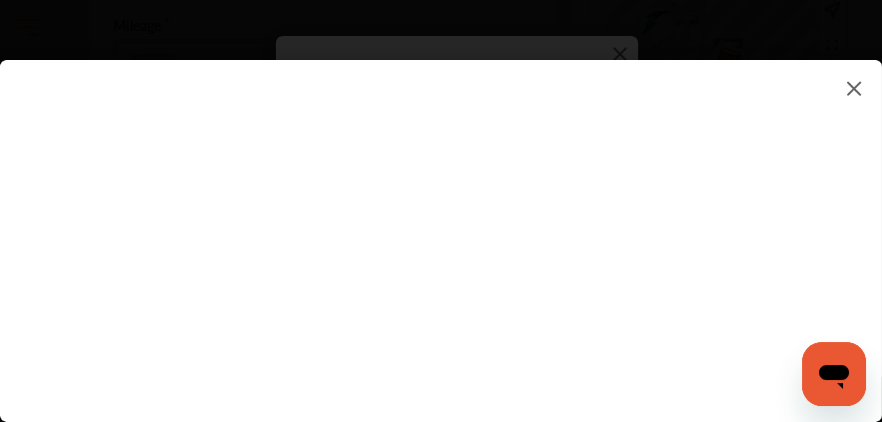 scroll, scrollTop: 799, scrollLeft: 0, axis: vertical 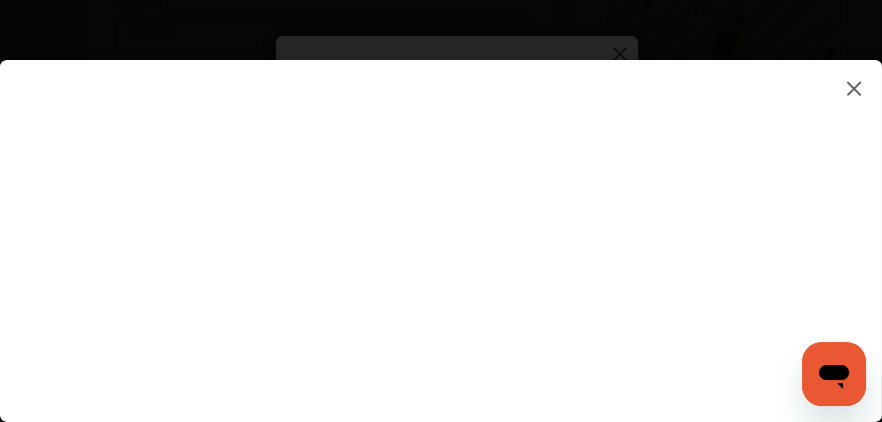 click at bounding box center [441, 221] 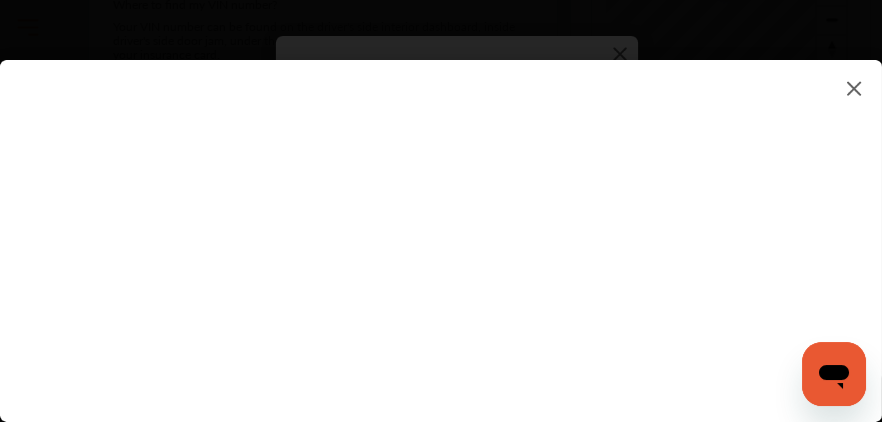 scroll, scrollTop: 899, scrollLeft: 0, axis: vertical 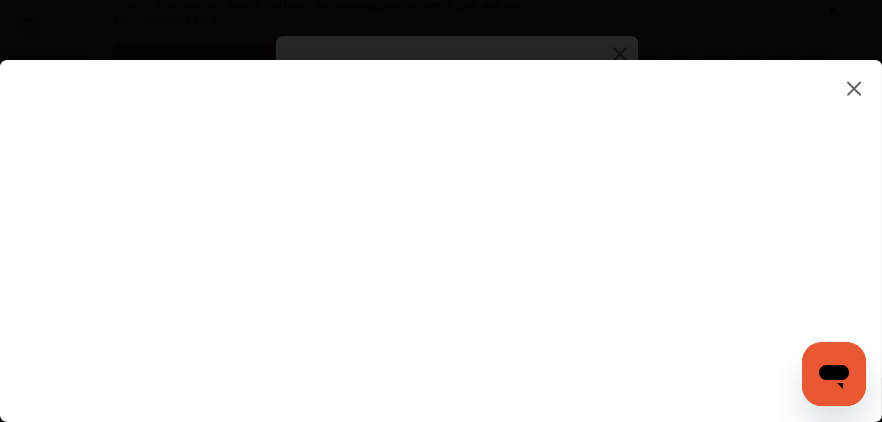 click on "*********" at bounding box center [441, 221] 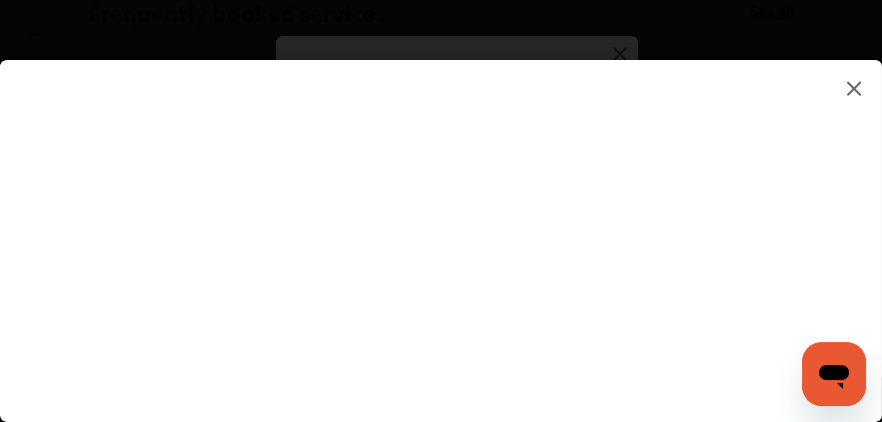 scroll, scrollTop: 1100, scrollLeft: 0, axis: vertical 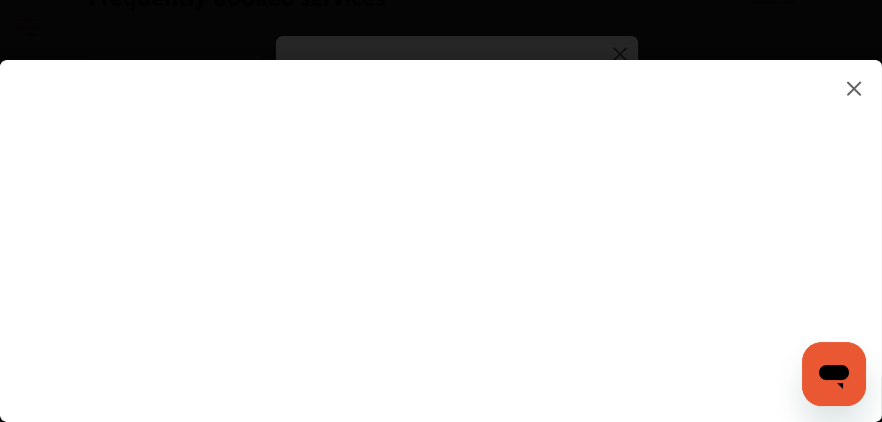 click on "**********" at bounding box center (441, 221) 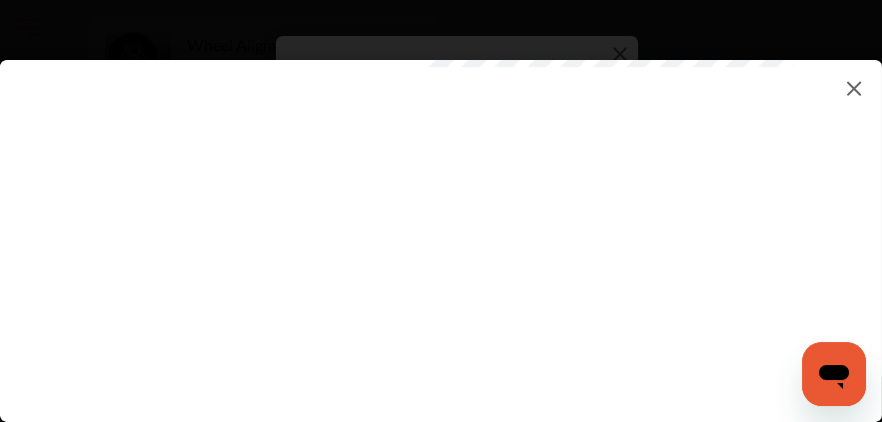 scroll, scrollTop: 1400, scrollLeft: 0, axis: vertical 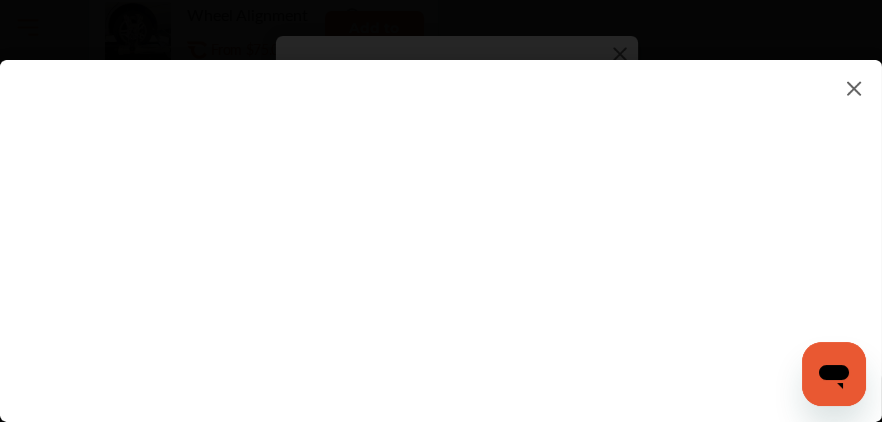 click at bounding box center (441, 221) 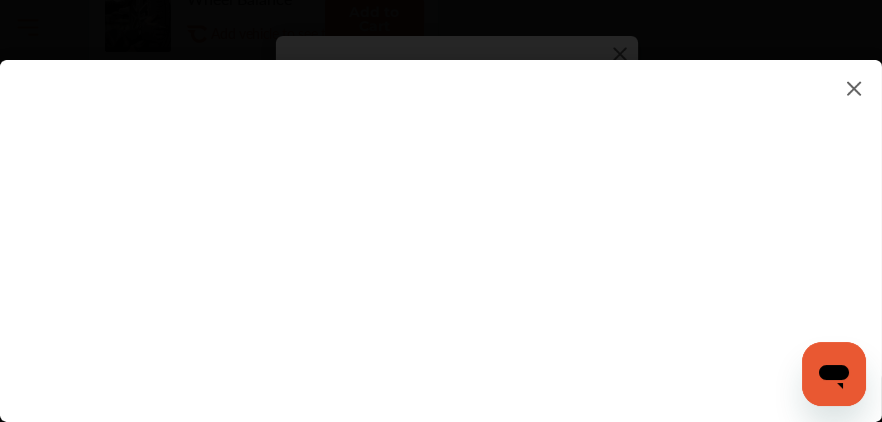 scroll, scrollTop: 1400, scrollLeft: 0, axis: vertical 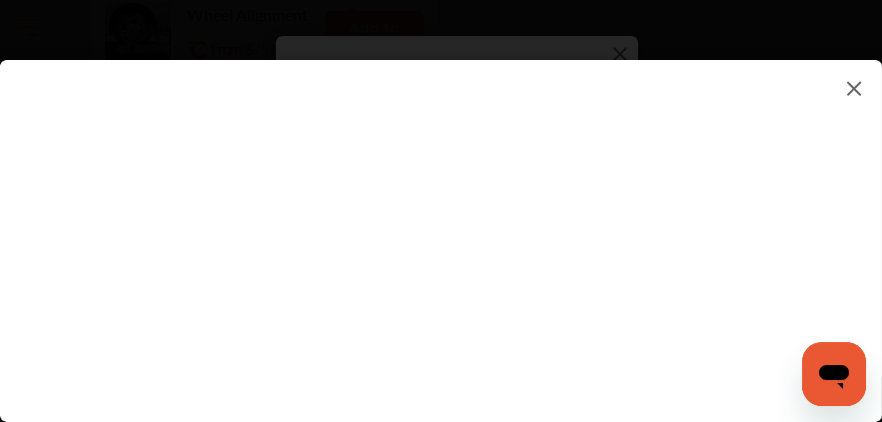 click at bounding box center (441, 221) 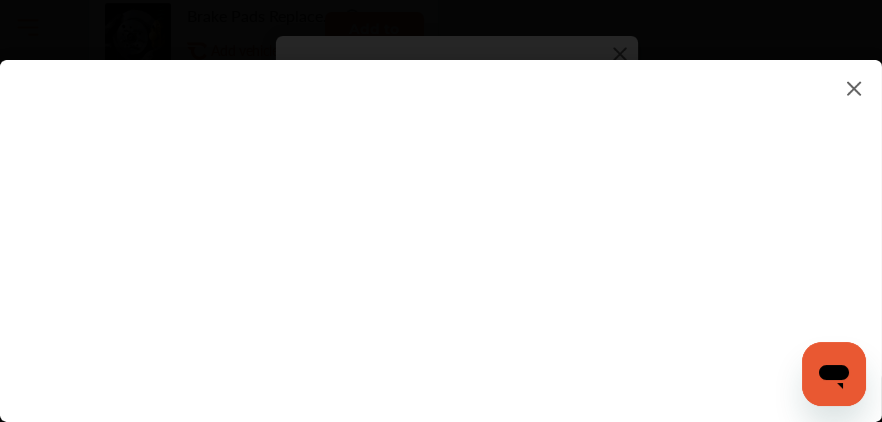 scroll, scrollTop: 1799, scrollLeft: 0, axis: vertical 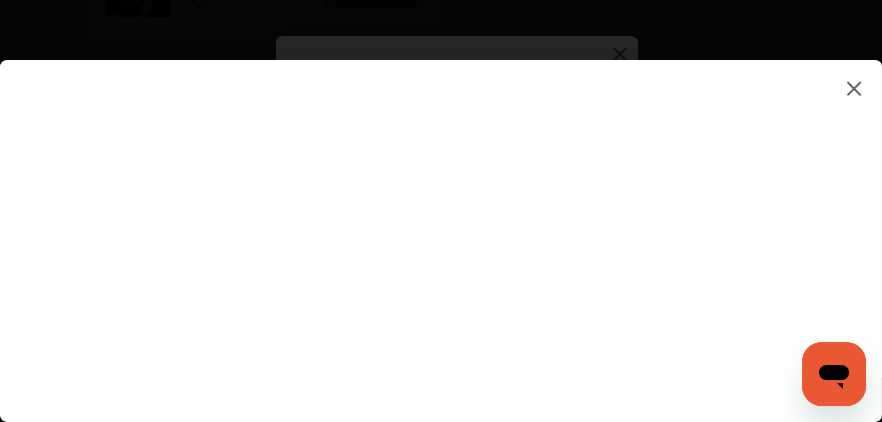 click at bounding box center (441, 221) 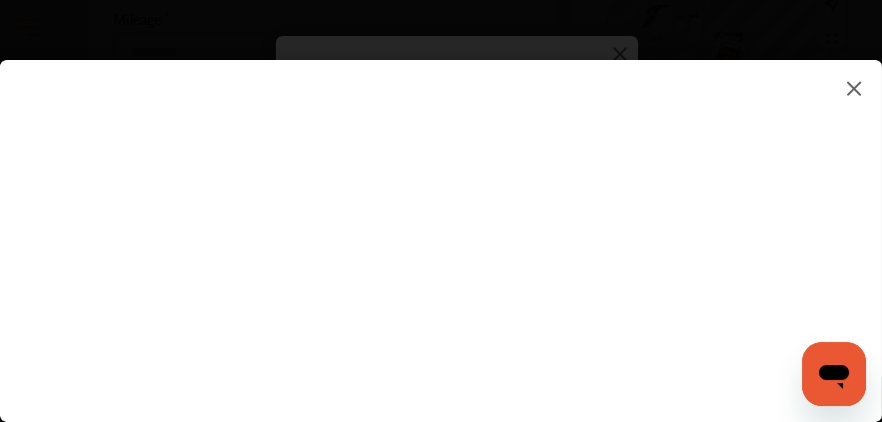 scroll, scrollTop: 799, scrollLeft: 0, axis: vertical 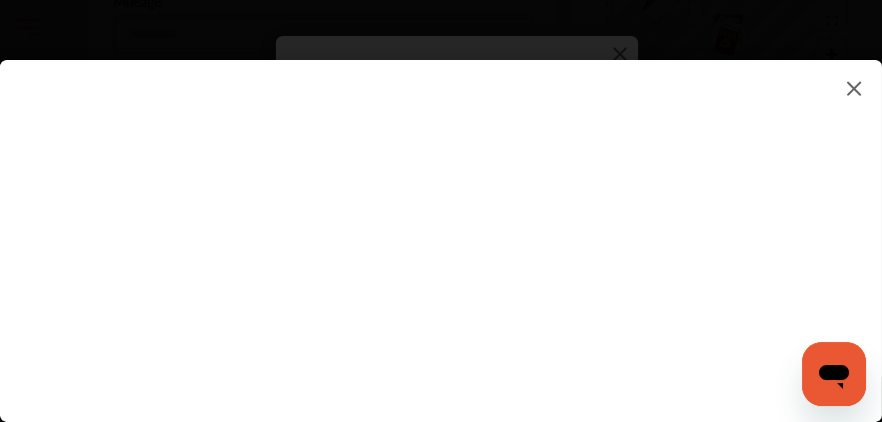 click at bounding box center (441, 221) 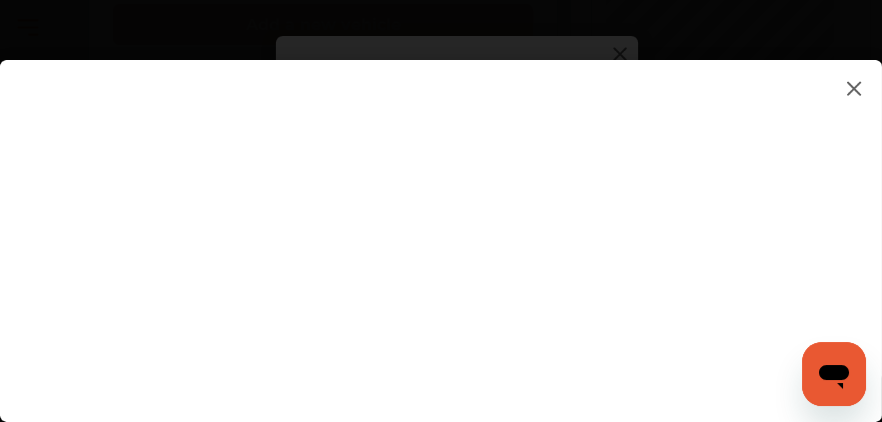 scroll, scrollTop: 899, scrollLeft: 0, axis: vertical 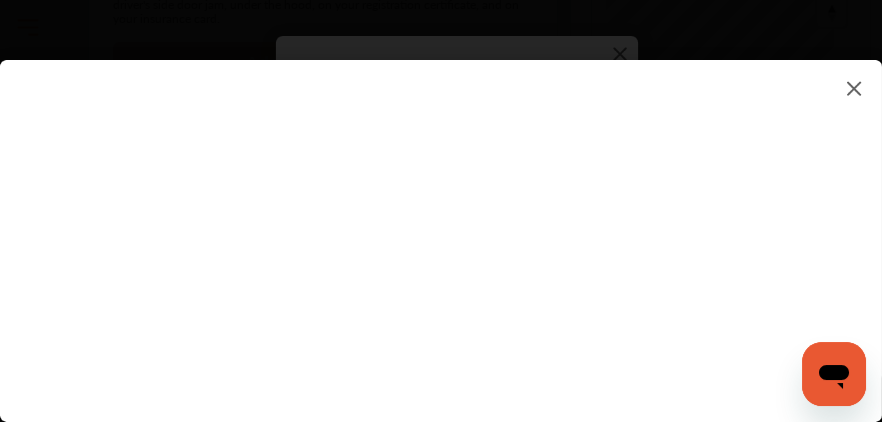 click on "*********" at bounding box center (441, 221) 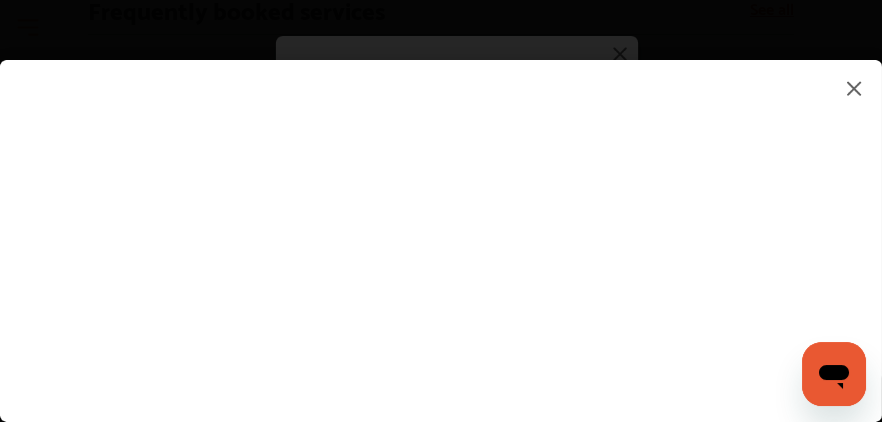 scroll, scrollTop: 1100, scrollLeft: 0, axis: vertical 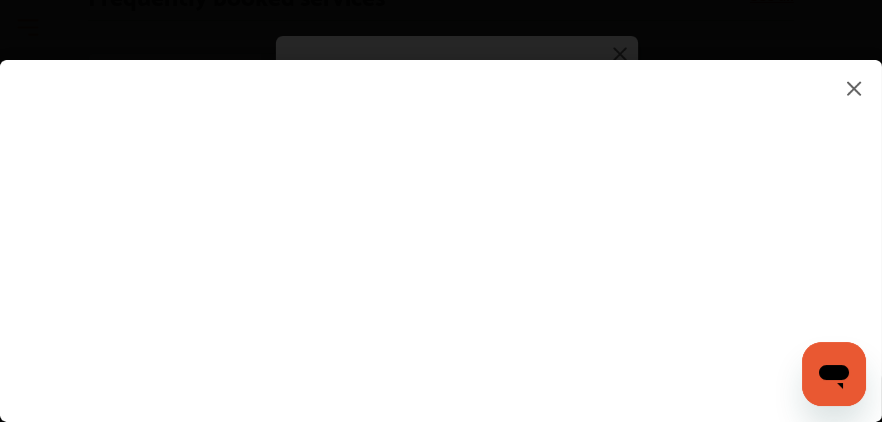 click on "**********" at bounding box center [441, 221] 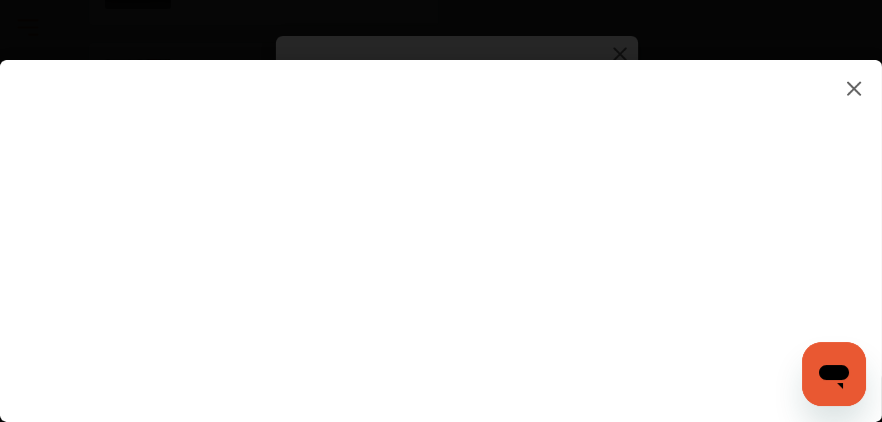 scroll, scrollTop: 1500, scrollLeft: 0, axis: vertical 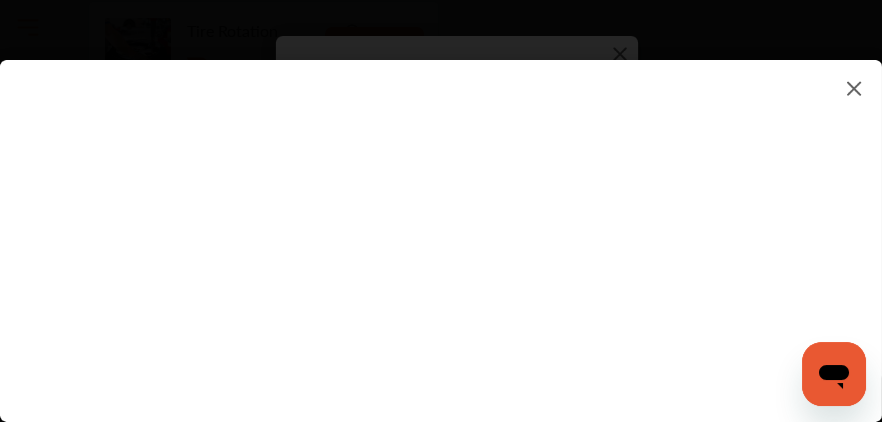 click at bounding box center (441, 221) 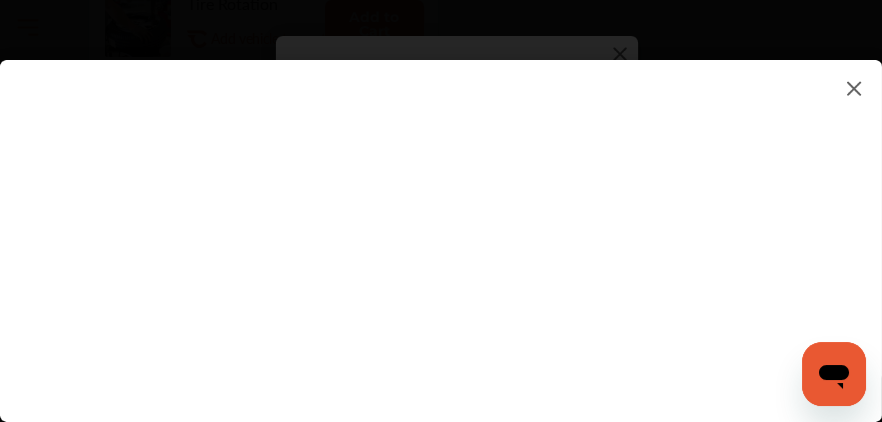 scroll, scrollTop: 1599, scrollLeft: 0, axis: vertical 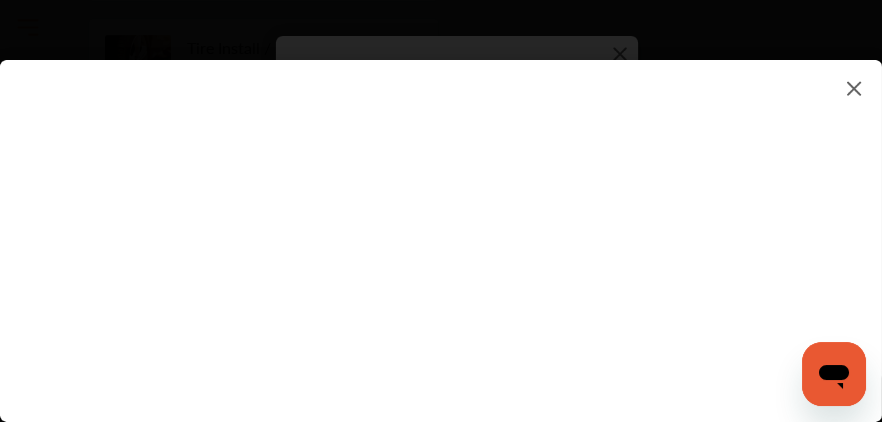 click at bounding box center [441, 221] 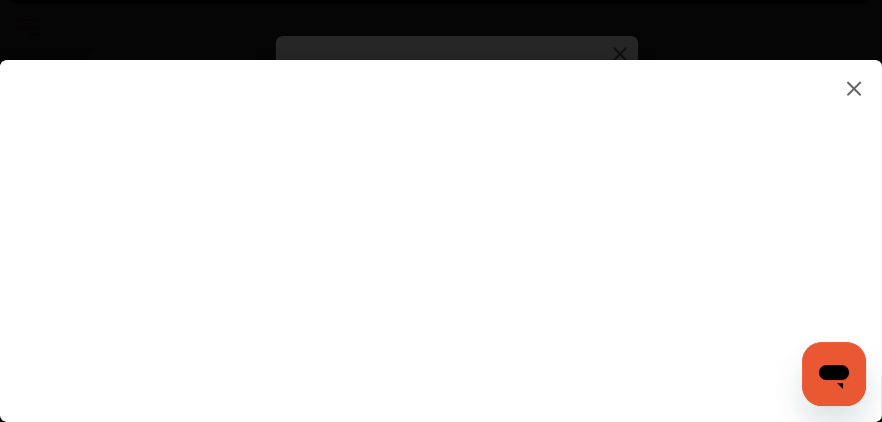 scroll, scrollTop: 0, scrollLeft: 0, axis: both 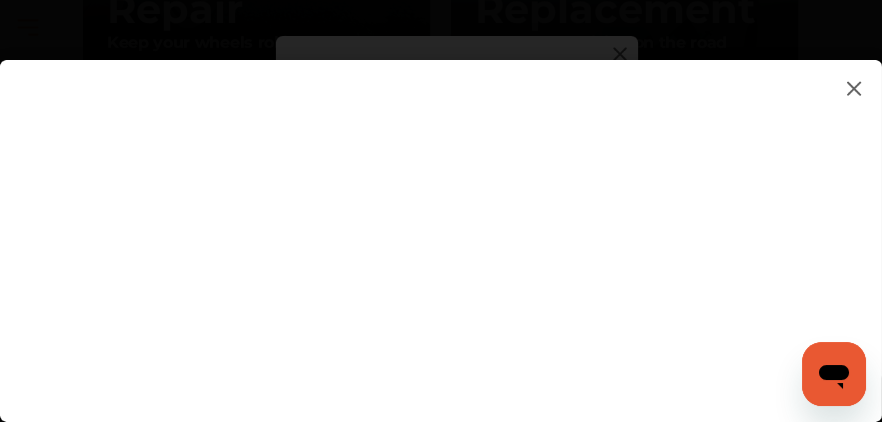 click at bounding box center [441, 221] 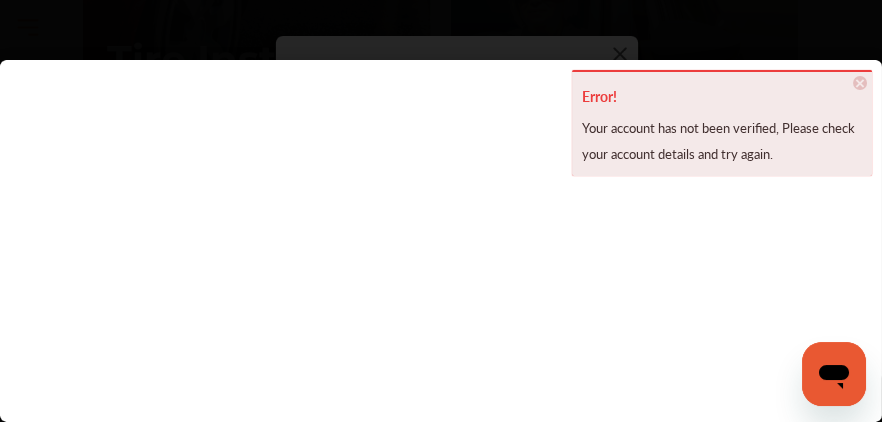 scroll, scrollTop: 2400, scrollLeft: 0, axis: vertical 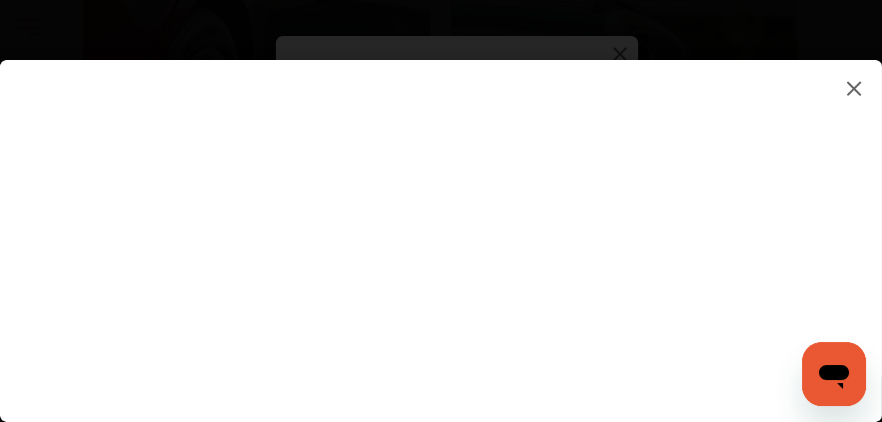 click at bounding box center (441, 221) 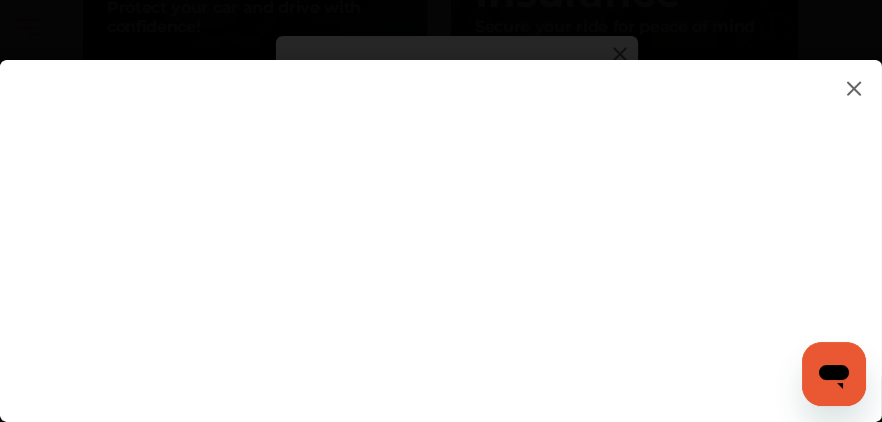 scroll, scrollTop: 3000, scrollLeft: 0, axis: vertical 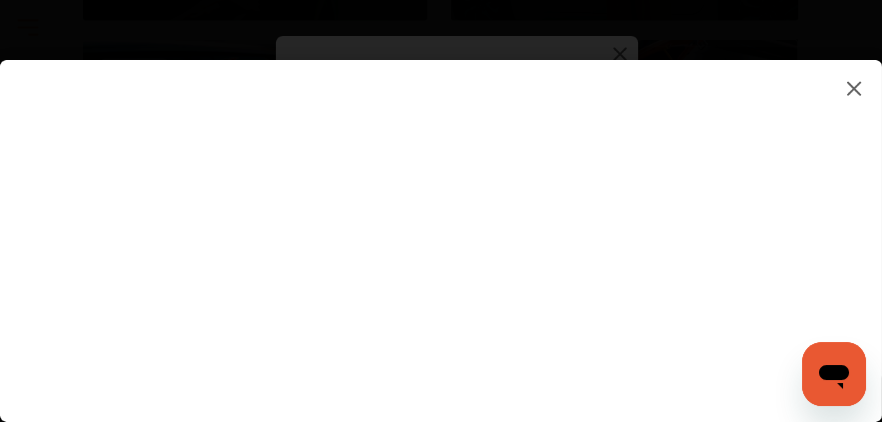 click at bounding box center (441, 221) 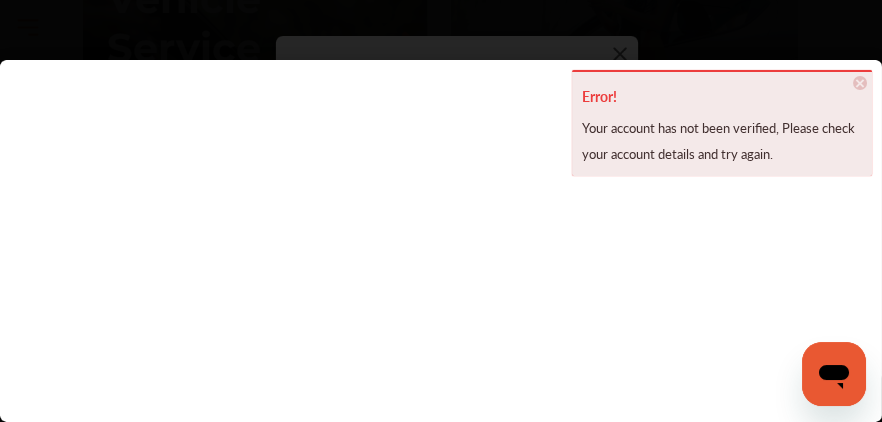 scroll, scrollTop: 2700, scrollLeft: 0, axis: vertical 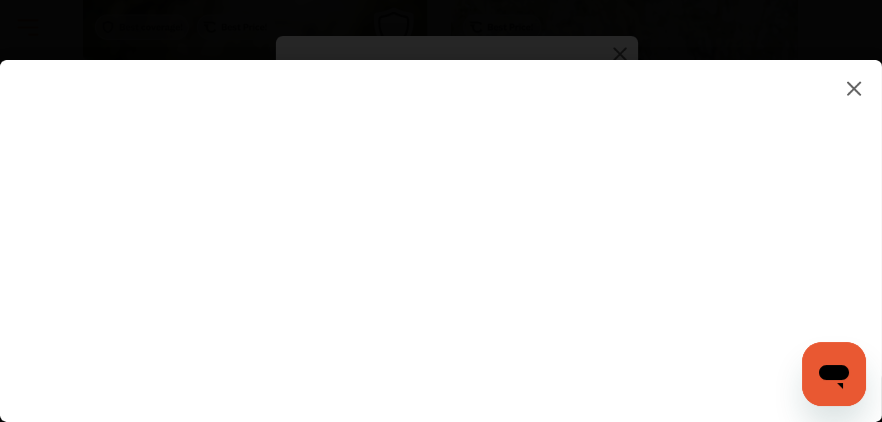 click at bounding box center (441, 221) 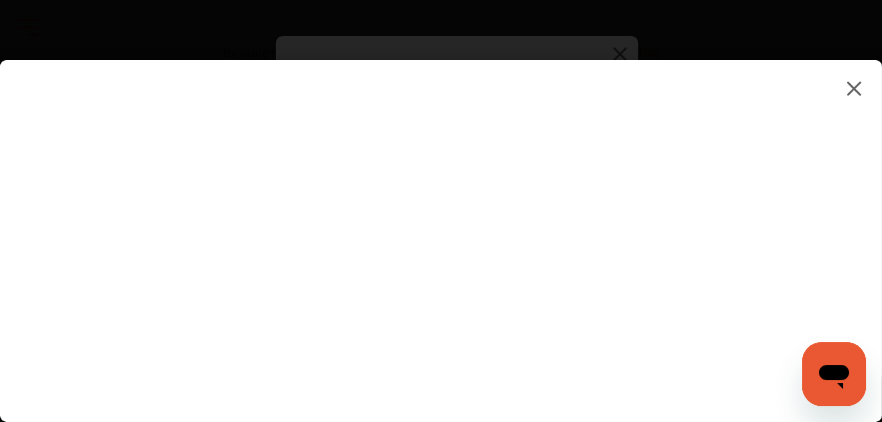 scroll, scrollTop: 3456, scrollLeft: 0, axis: vertical 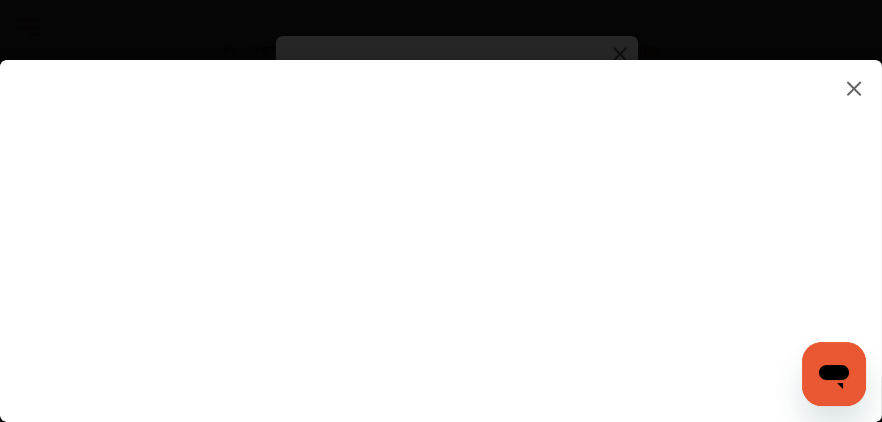 click at bounding box center (441, 221) 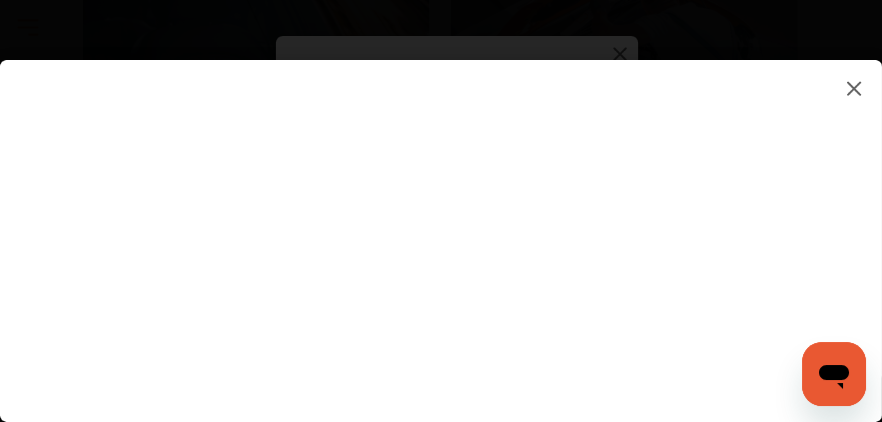 scroll, scrollTop: 3156, scrollLeft: 0, axis: vertical 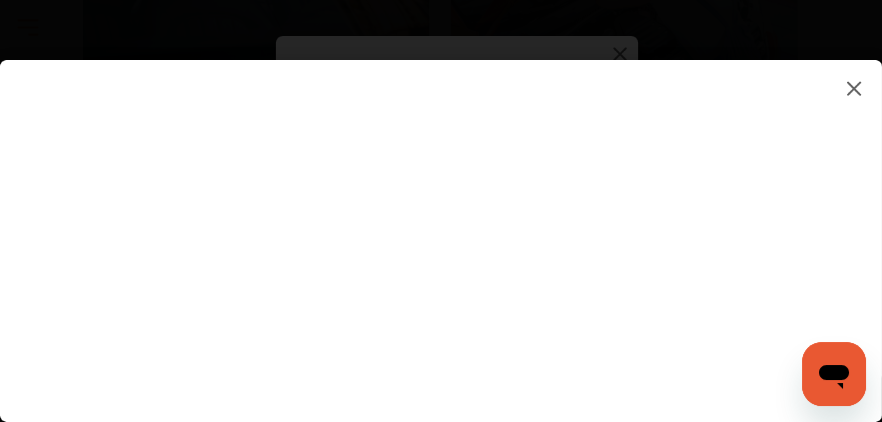 click at bounding box center [441, 221] 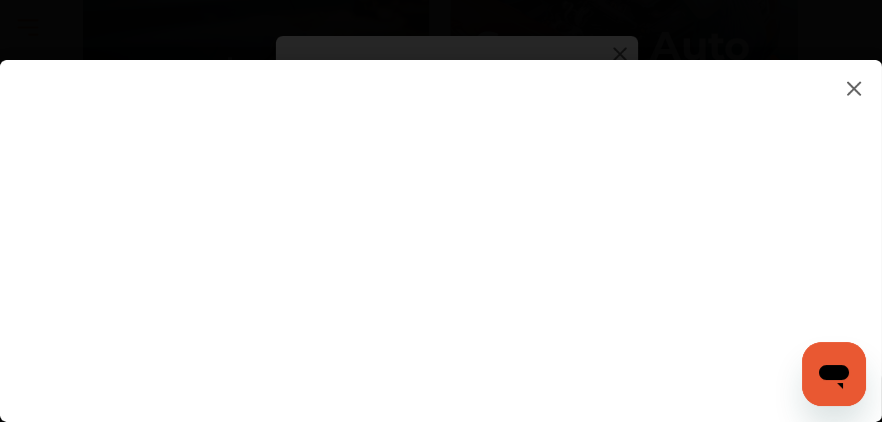 scroll, scrollTop: 3256, scrollLeft: 0, axis: vertical 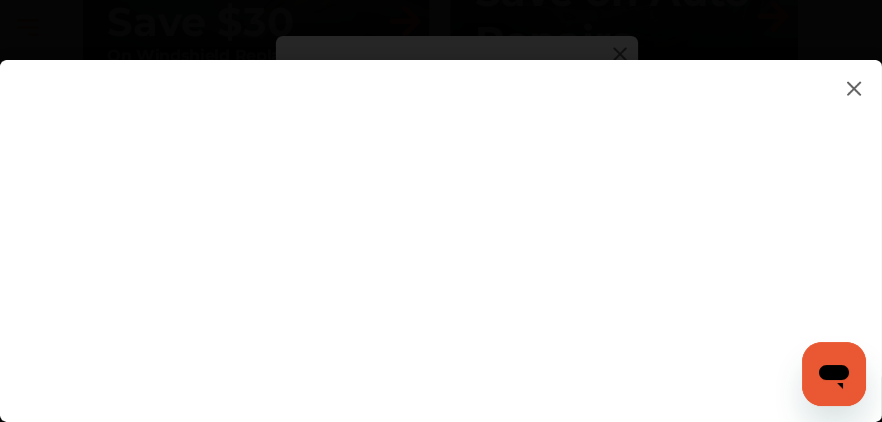 click at bounding box center (441, 221) 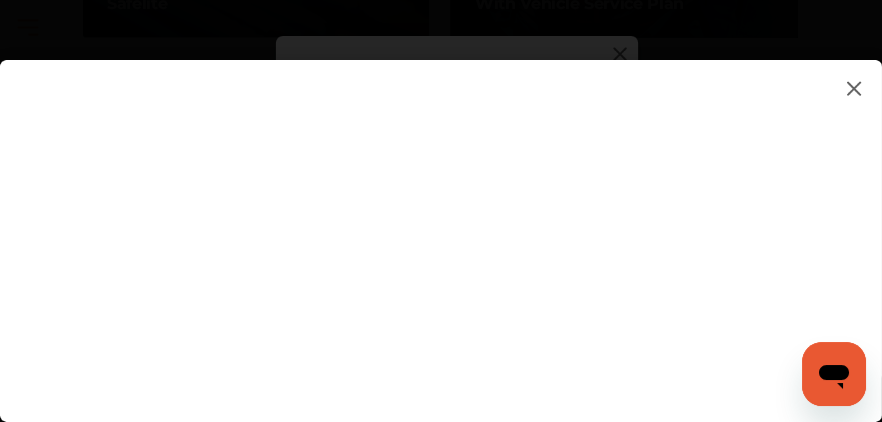 scroll, scrollTop: 3456, scrollLeft: 0, axis: vertical 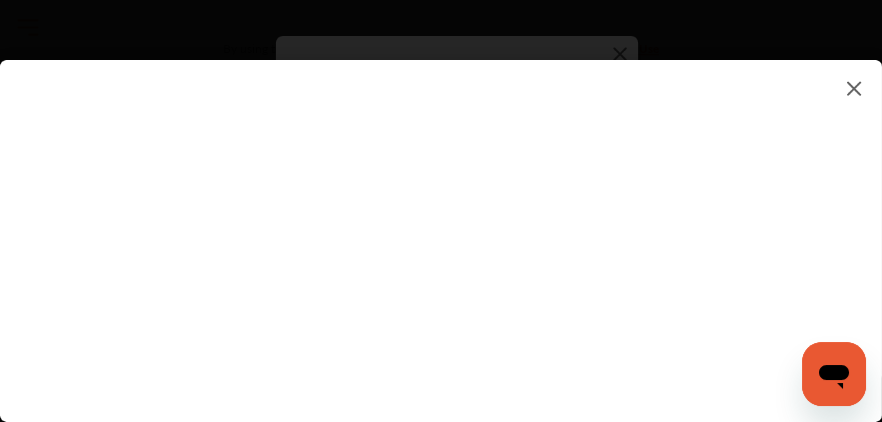 click 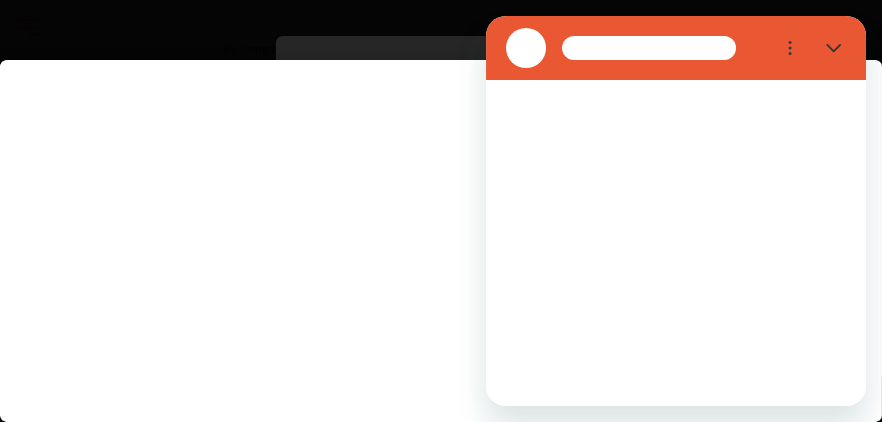 scroll, scrollTop: 0, scrollLeft: 0, axis: both 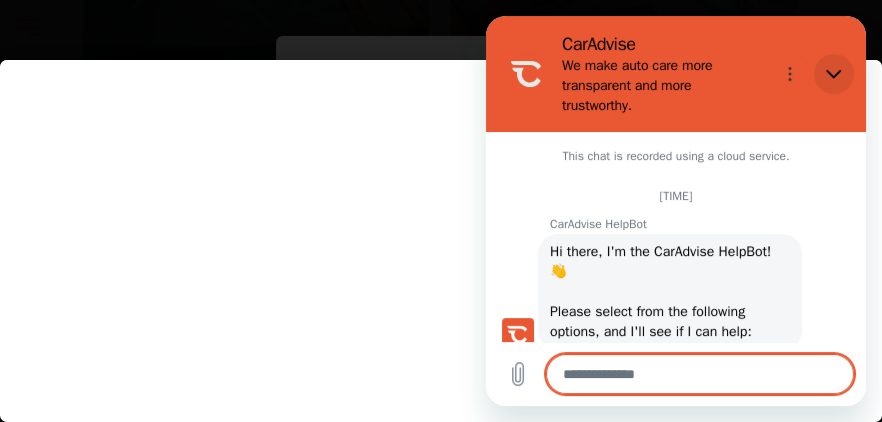 click 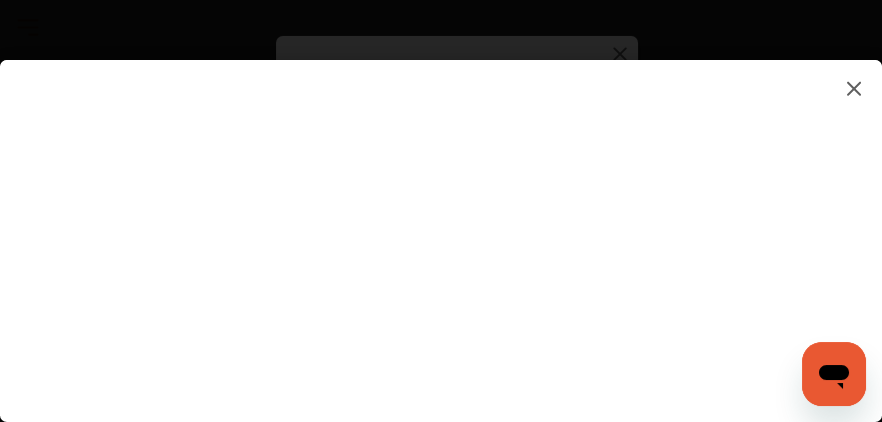 scroll, scrollTop: 3456, scrollLeft: 0, axis: vertical 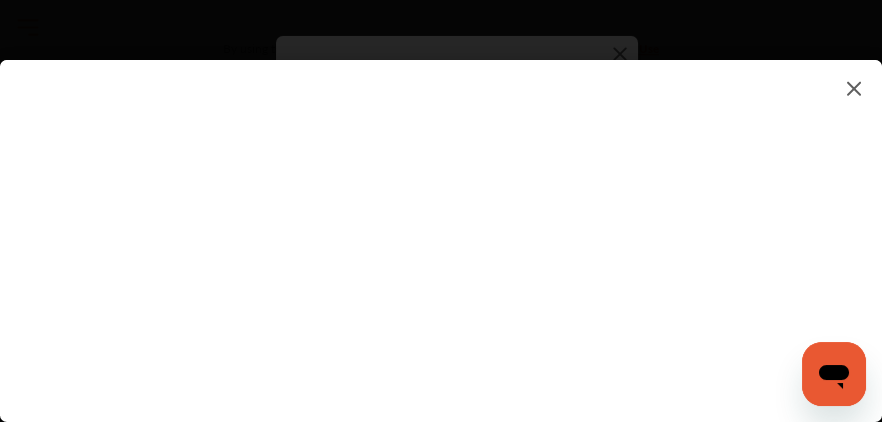 click at bounding box center (441, 221) 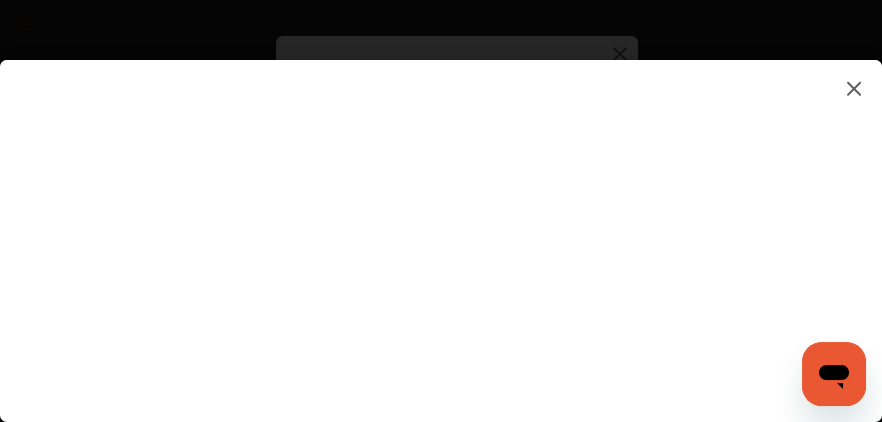scroll, scrollTop: 3356, scrollLeft: 0, axis: vertical 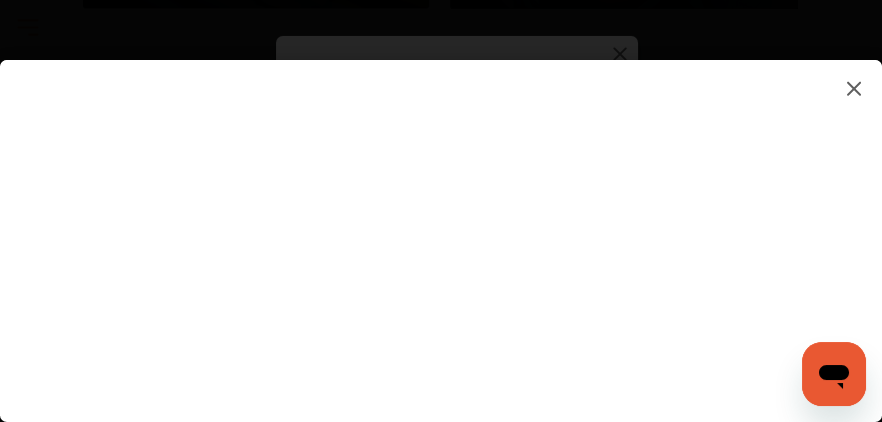 click on "*********" 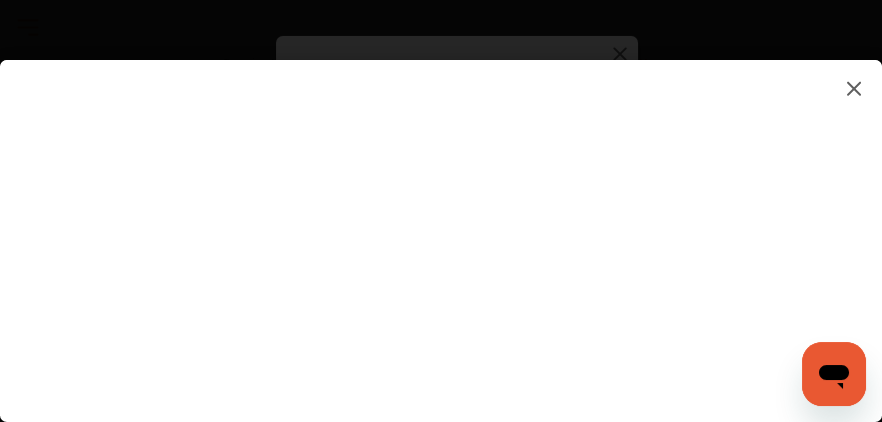 scroll, scrollTop: 3456, scrollLeft: 0, axis: vertical 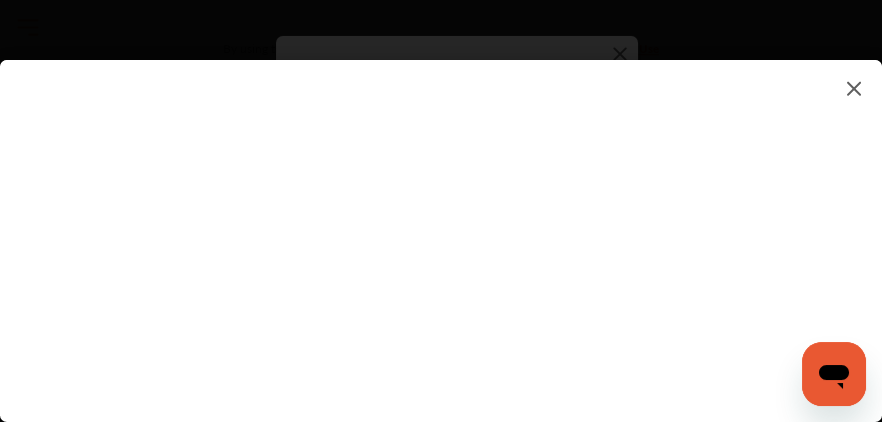 click at bounding box center [441, 221] 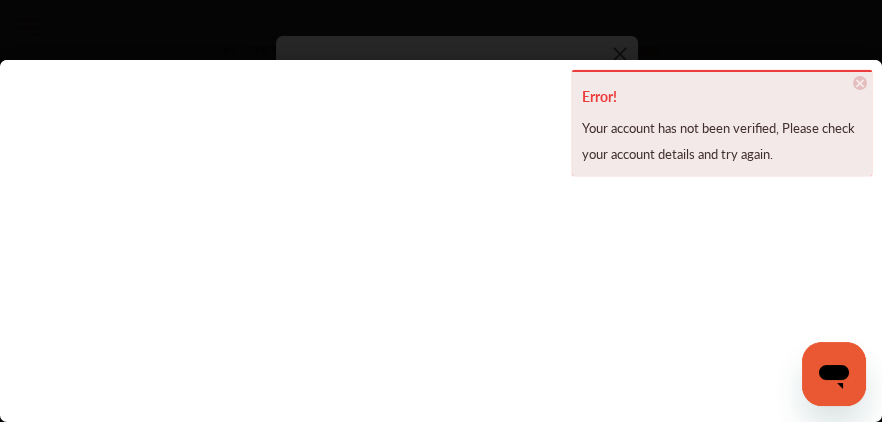 click on "×" at bounding box center [860, 83] 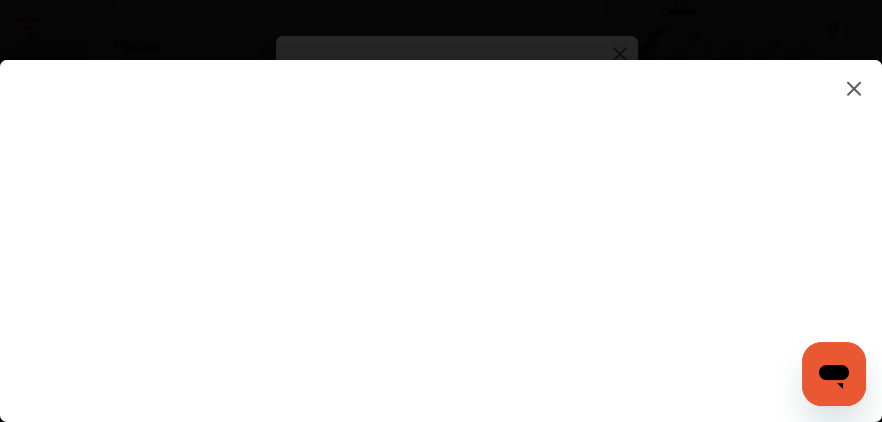 scroll, scrollTop: 356, scrollLeft: 0, axis: vertical 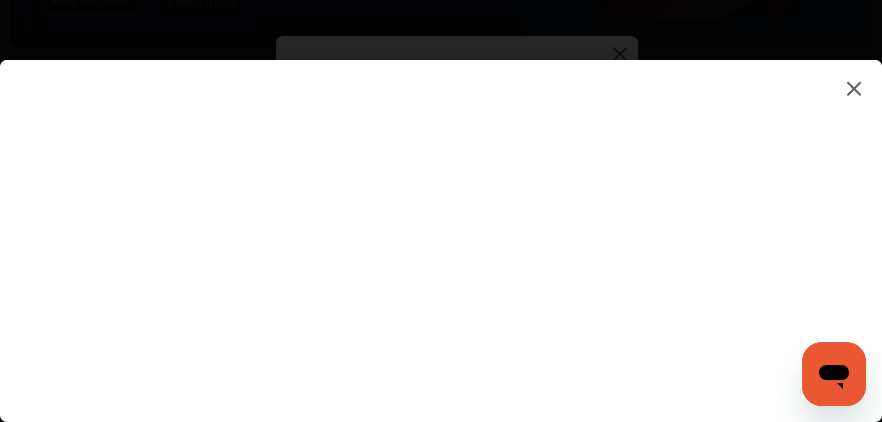 click at bounding box center [441, 221] 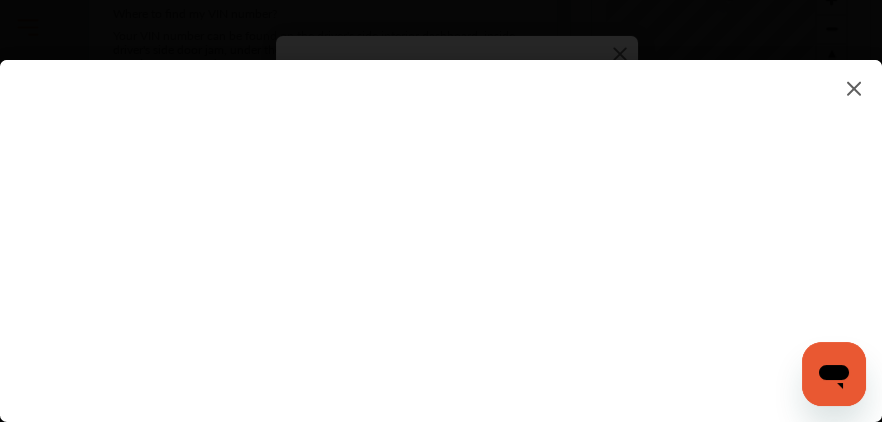 scroll, scrollTop: 856, scrollLeft: 0, axis: vertical 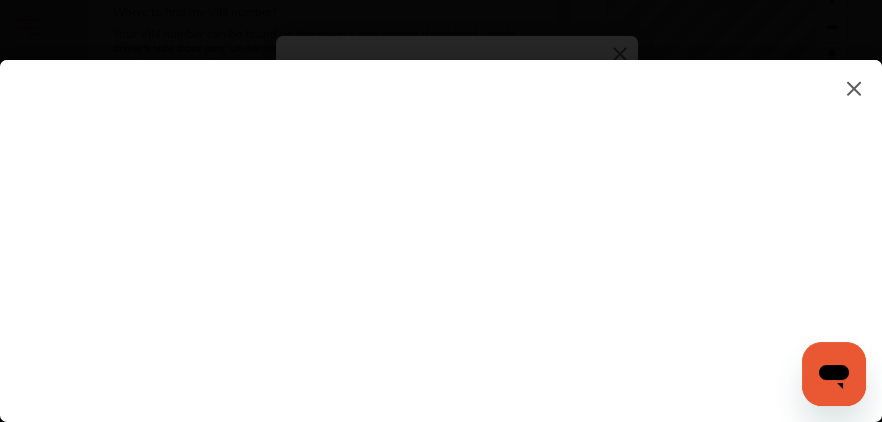 click at bounding box center [854, 88] 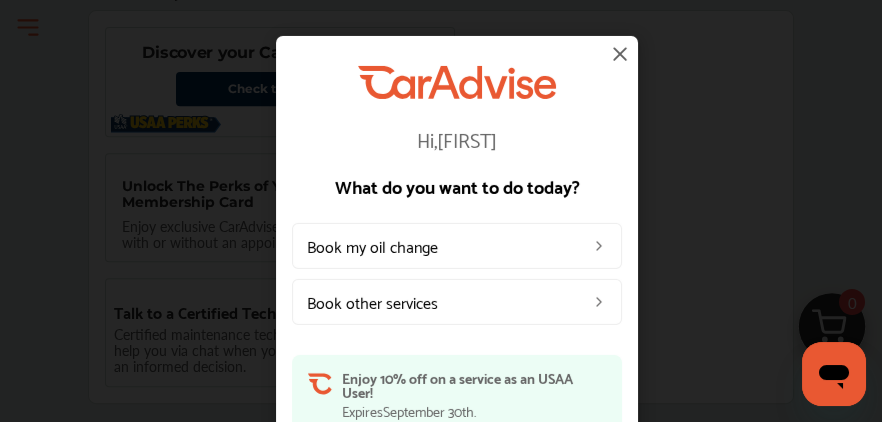 scroll, scrollTop: 1856, scrollLeft: 0, axis: vertical 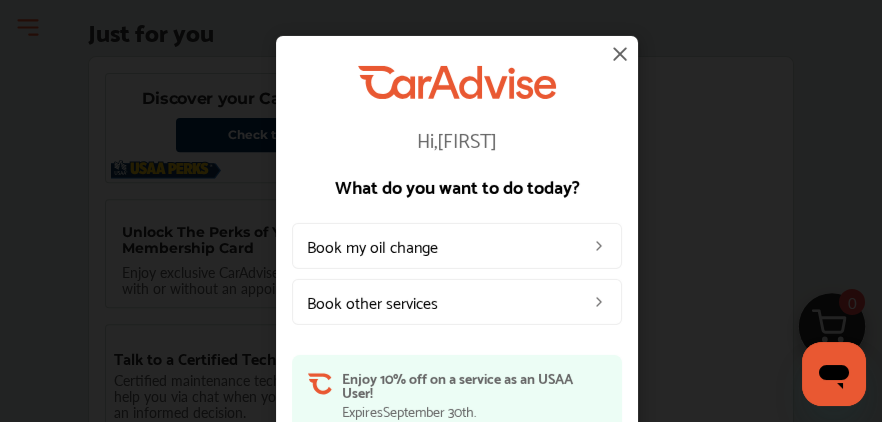 click at bounding box center (620, 54) 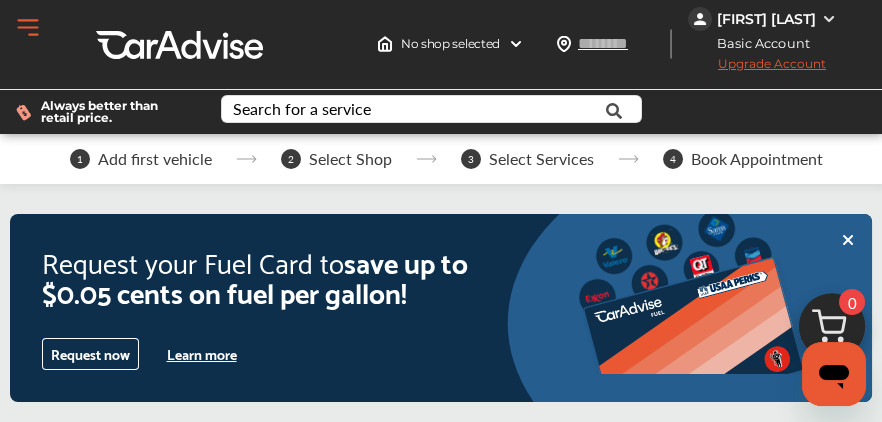 scroll, scrollTop: 0, scrollLeft: 0, axis: both 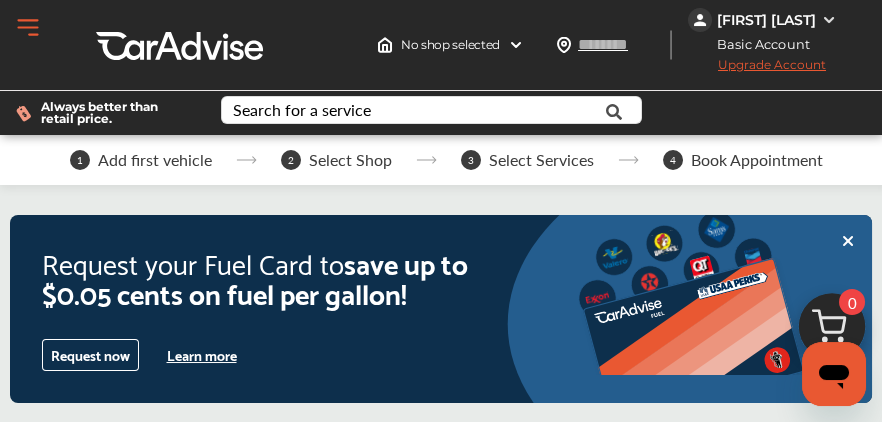 click on "[FIRST] [LAST]" at bounding box center (766, 20) 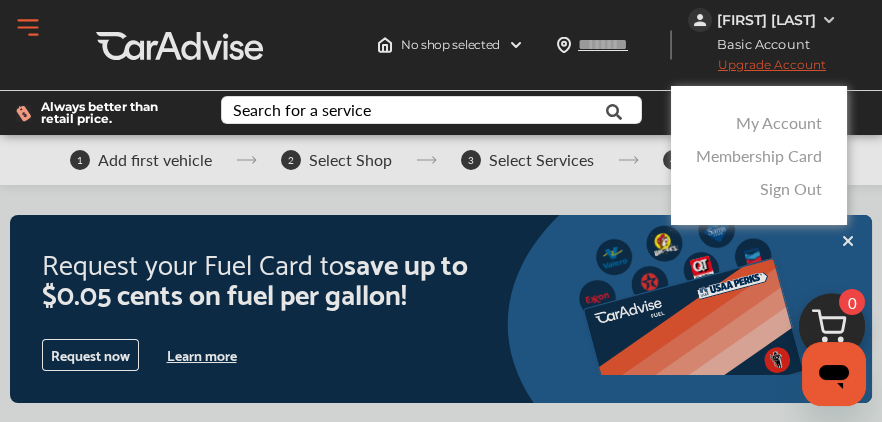 click on "My Account" at bounding box center (779, 122) 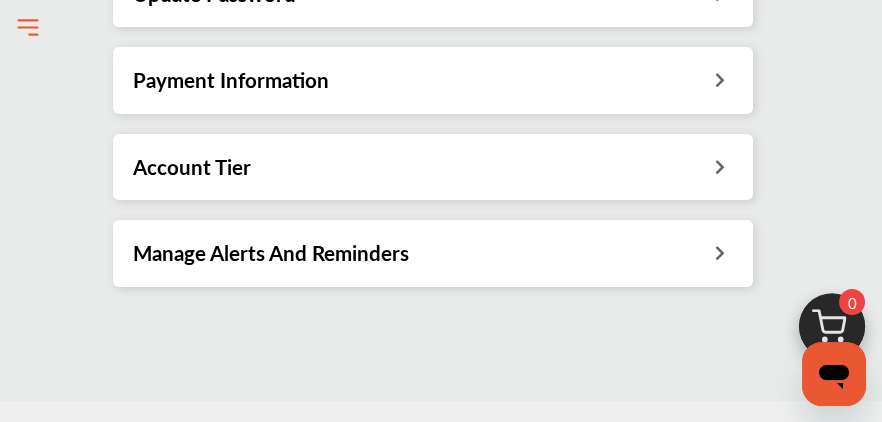scroll, scrollTop: 399, scrollLeft: 0, axis: vertical 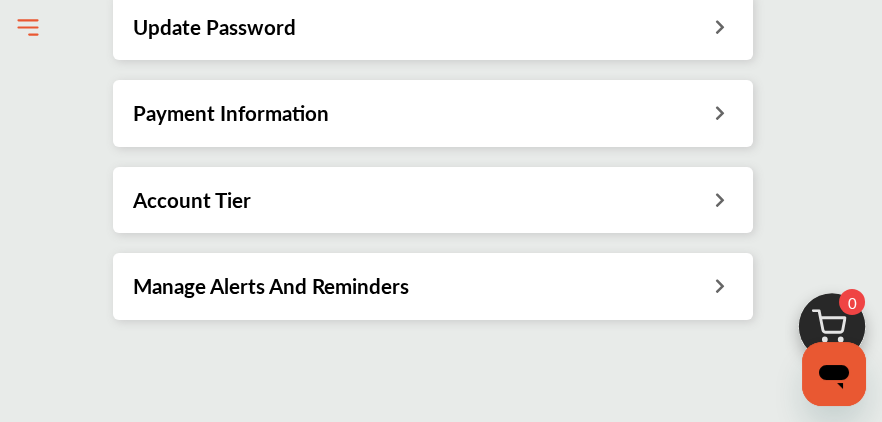 click at bounding box center [719, 110] 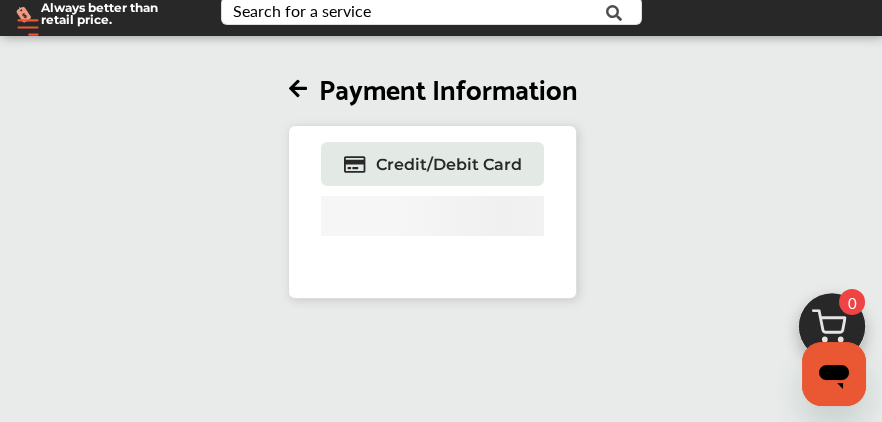 scroll, scrollTop: 0, scrollLeft: 0, axis: both 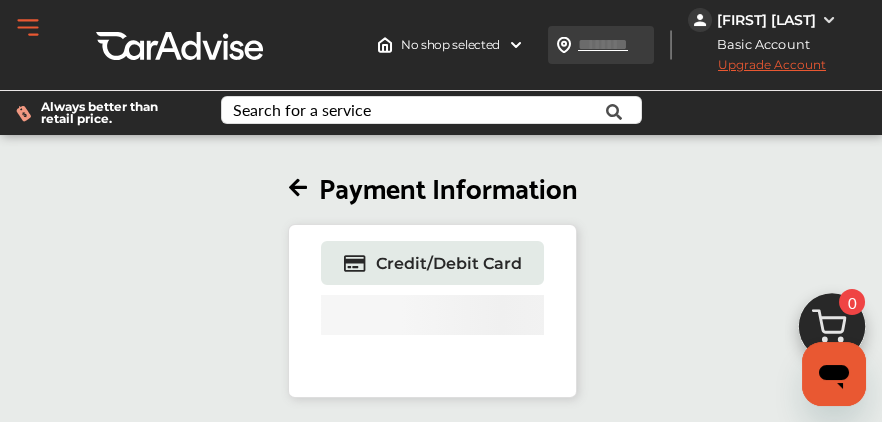 click at bounding box center [623, 44] 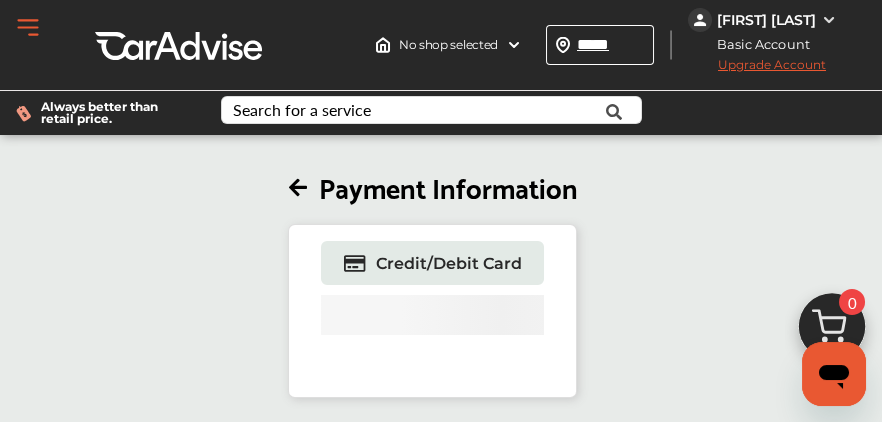 type on "*****" 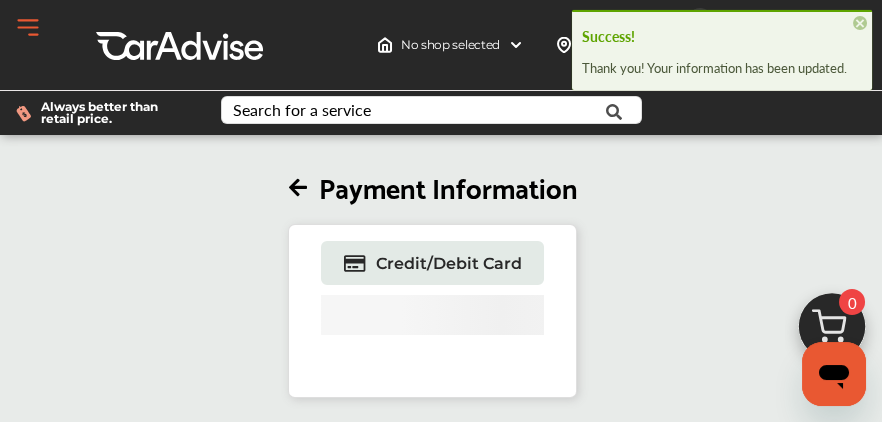 click at bounding box center [780, 113] 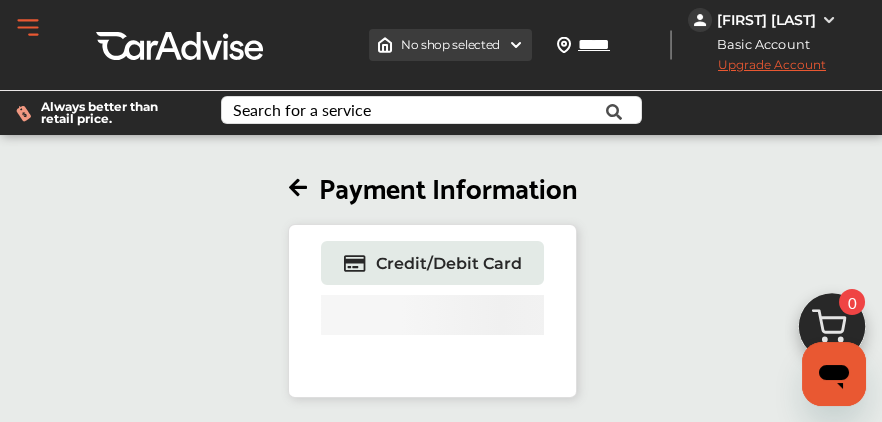 click at bounding box center [516, 45] 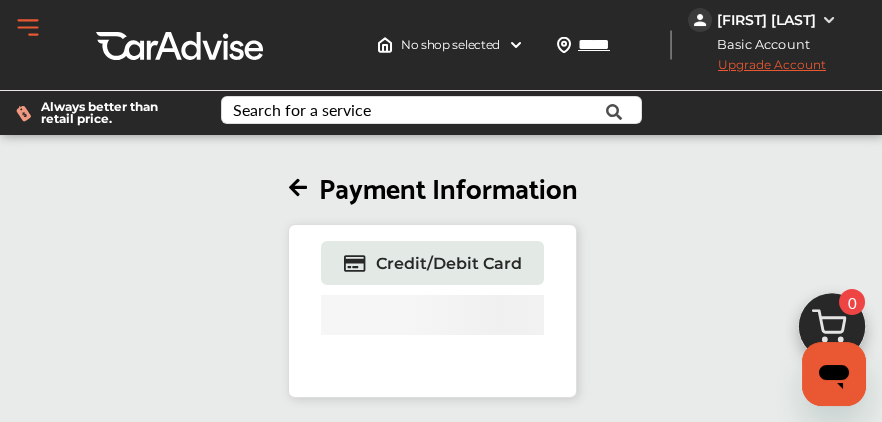drag, startPoint x: 825, startPoint y: 221, endPoint x: 639, endPoint y: 174, distance: 191.8463 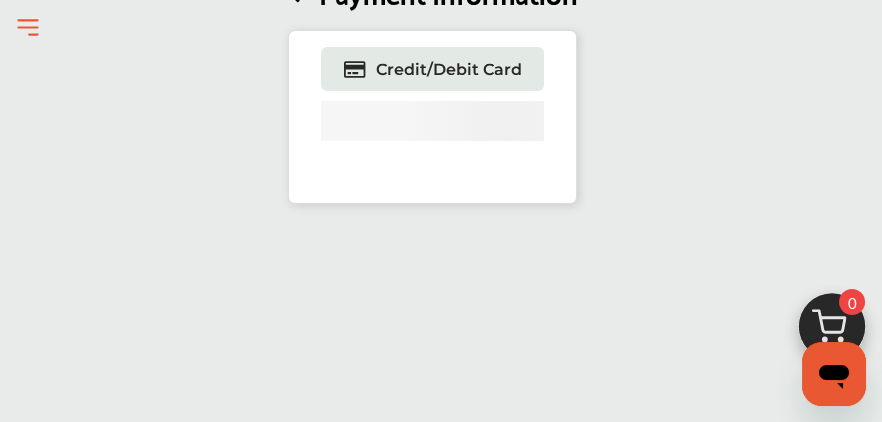 scroll, scrollTop: 0, scrollLeft: 0, axis: both 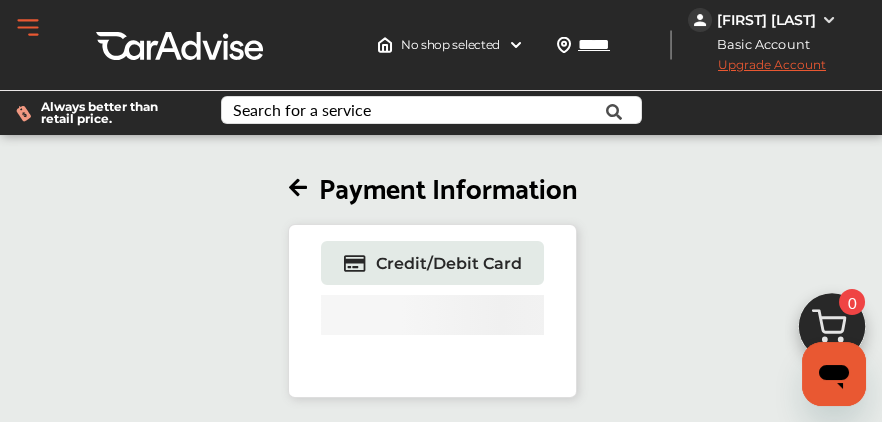 click on "Open Menu" at bounding box center [28, 28] 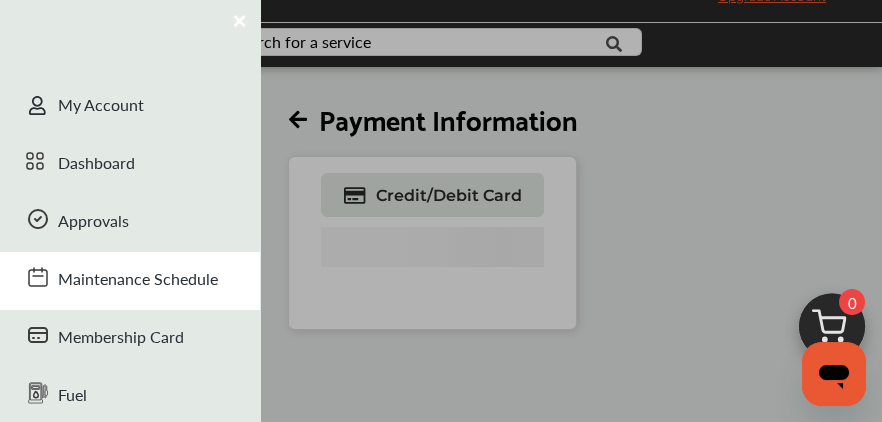 scroll, scrollTop: 99, scrollLeft: 0, axis: vertical 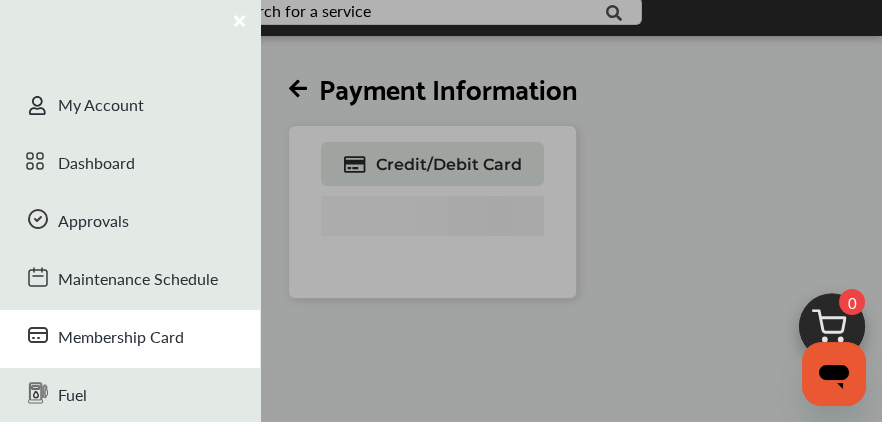 click on "Membership Card" at bounding box center [130, 339] 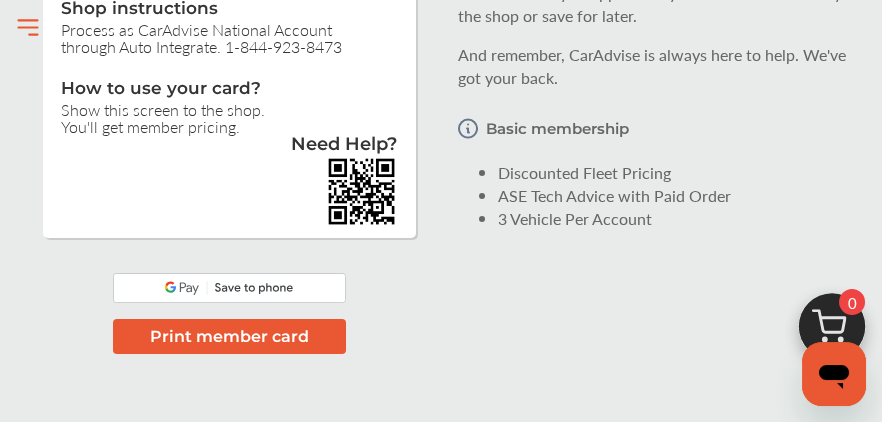 scroll, scrollTop: 600, scrollLeft: 0, axis: vertical 